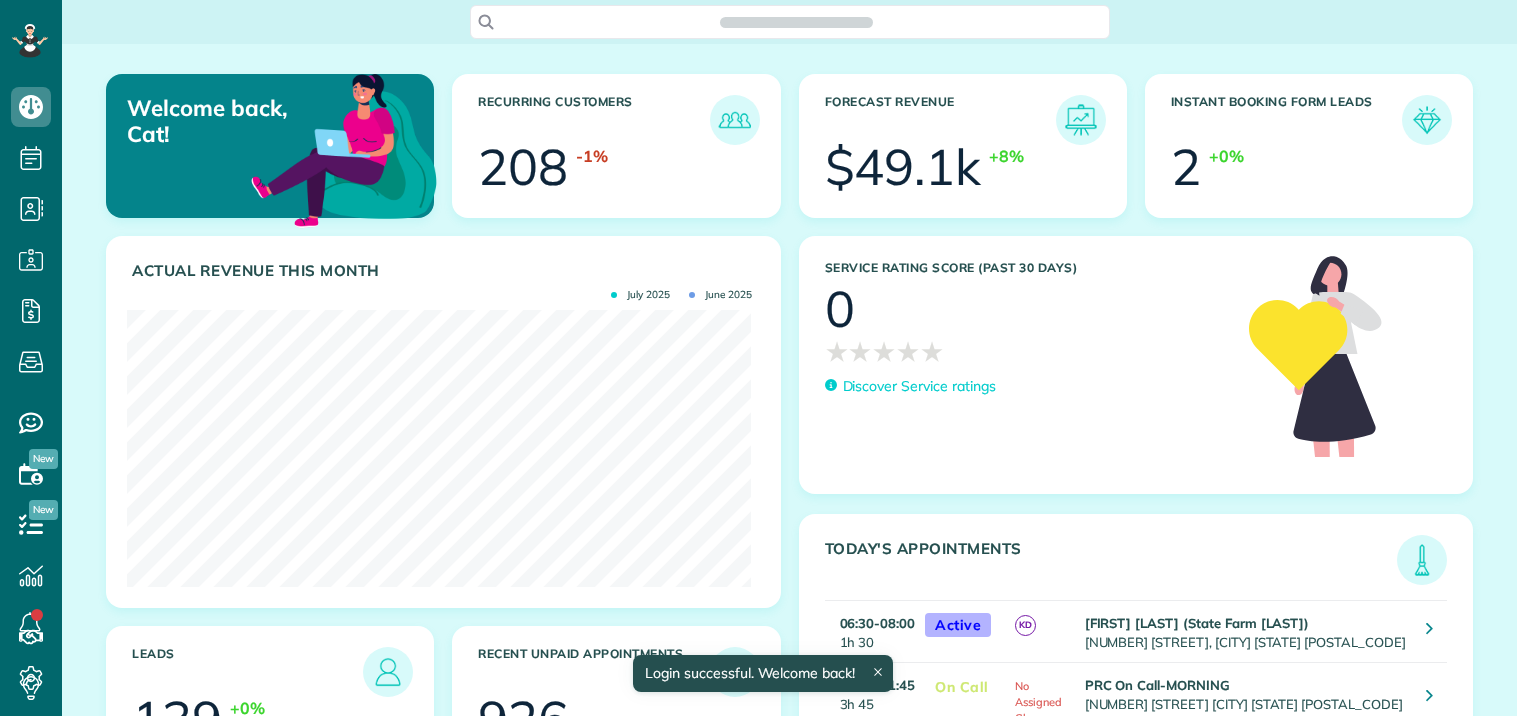 scroll, scrollTop: 0, scrollLeft: 0, axis: both 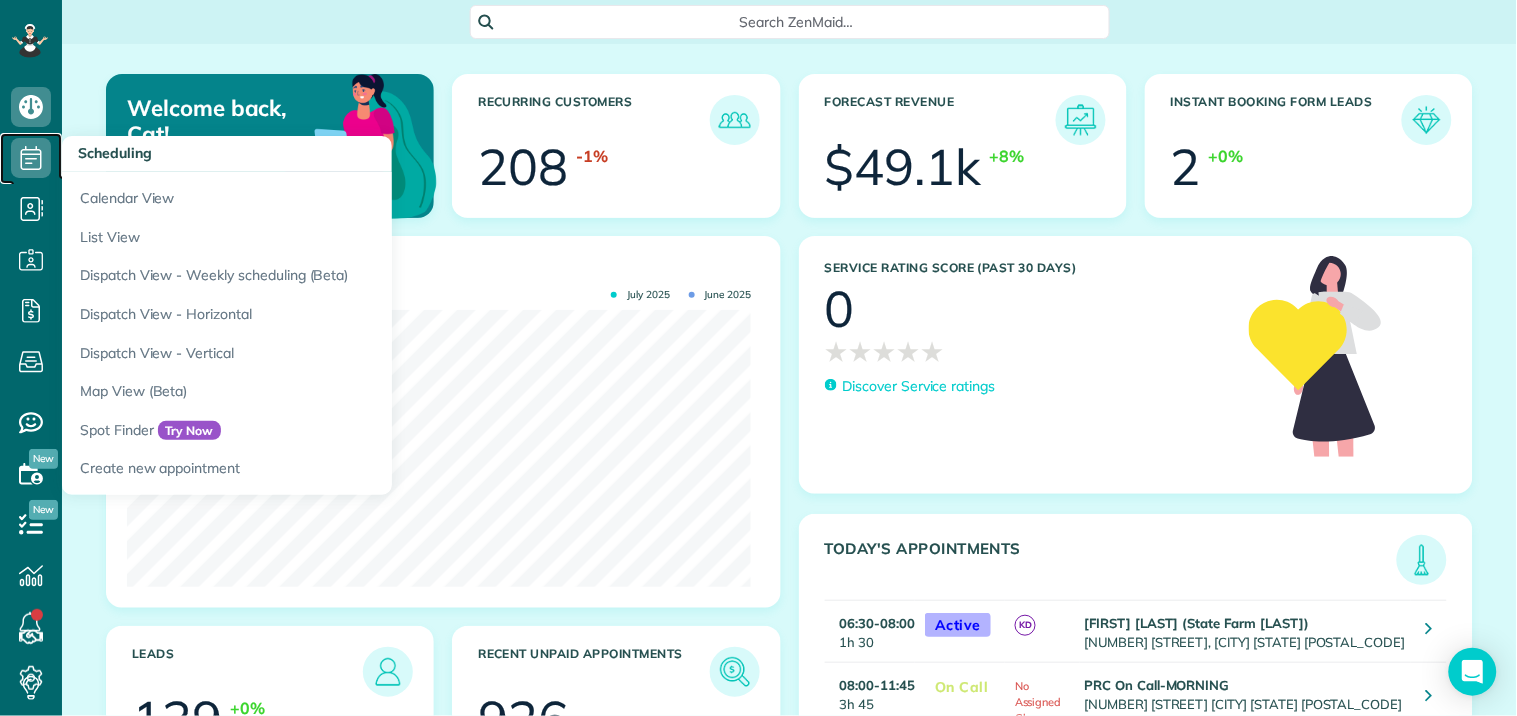 click 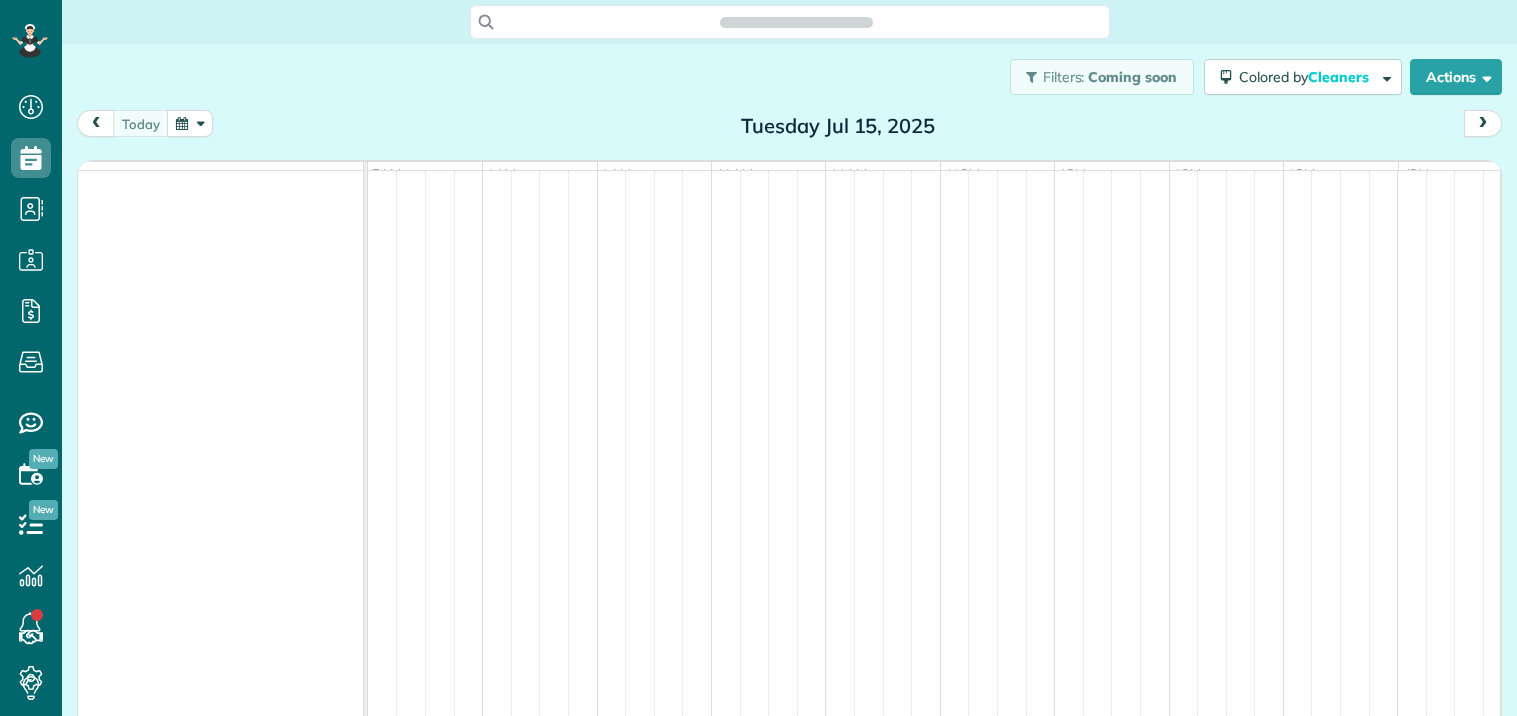 scroll, scrollTop: 0, scrollLeft: 0, axis: both 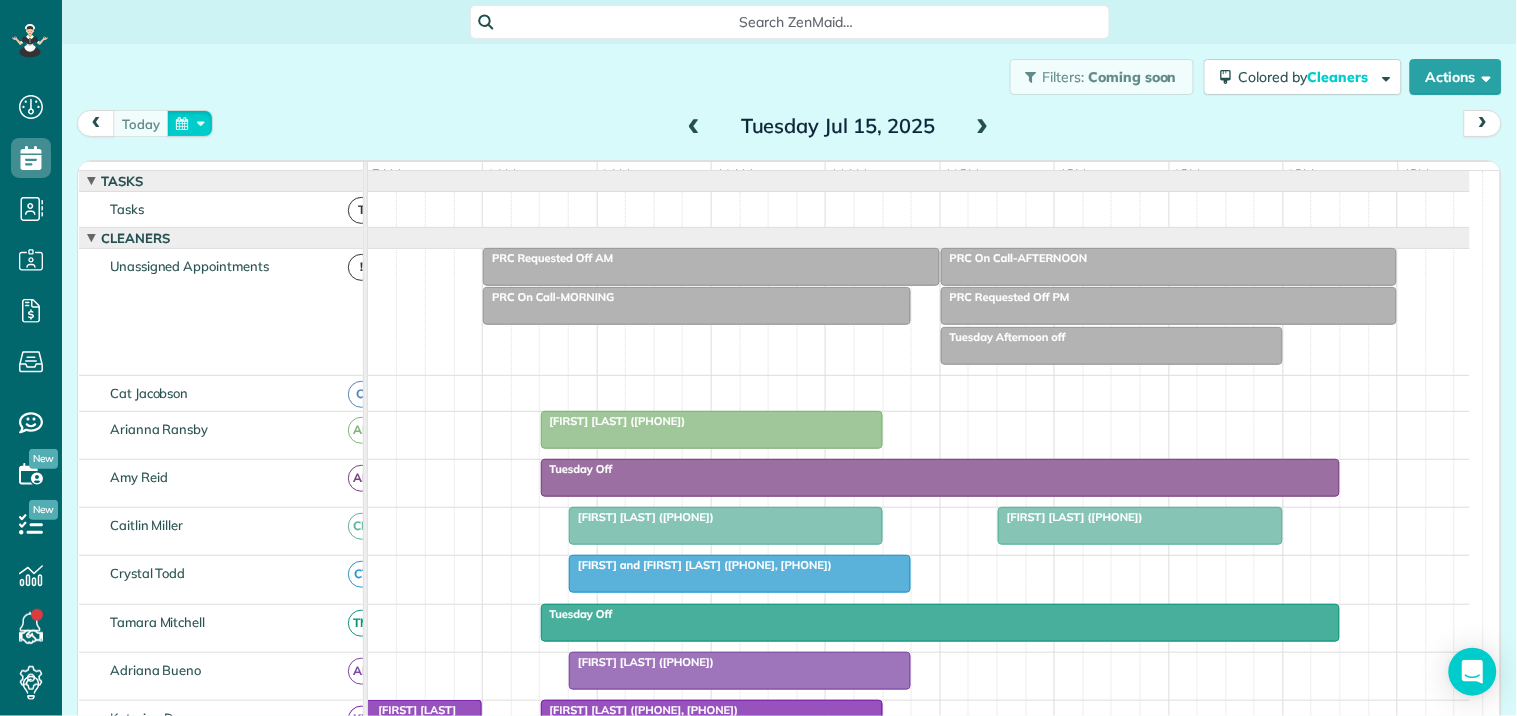 click at bounding box center [190, 123] 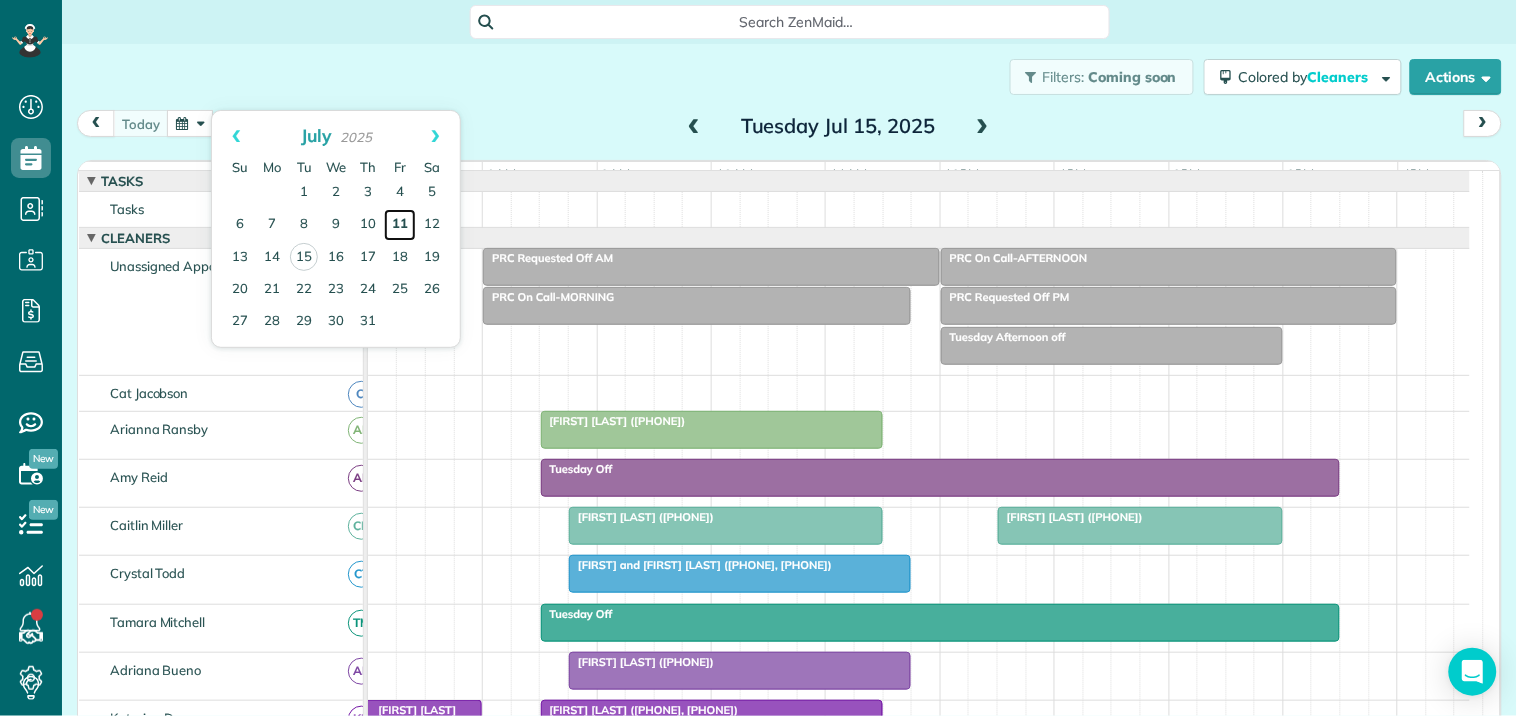 click on "11" at bounding box center (400, 225) 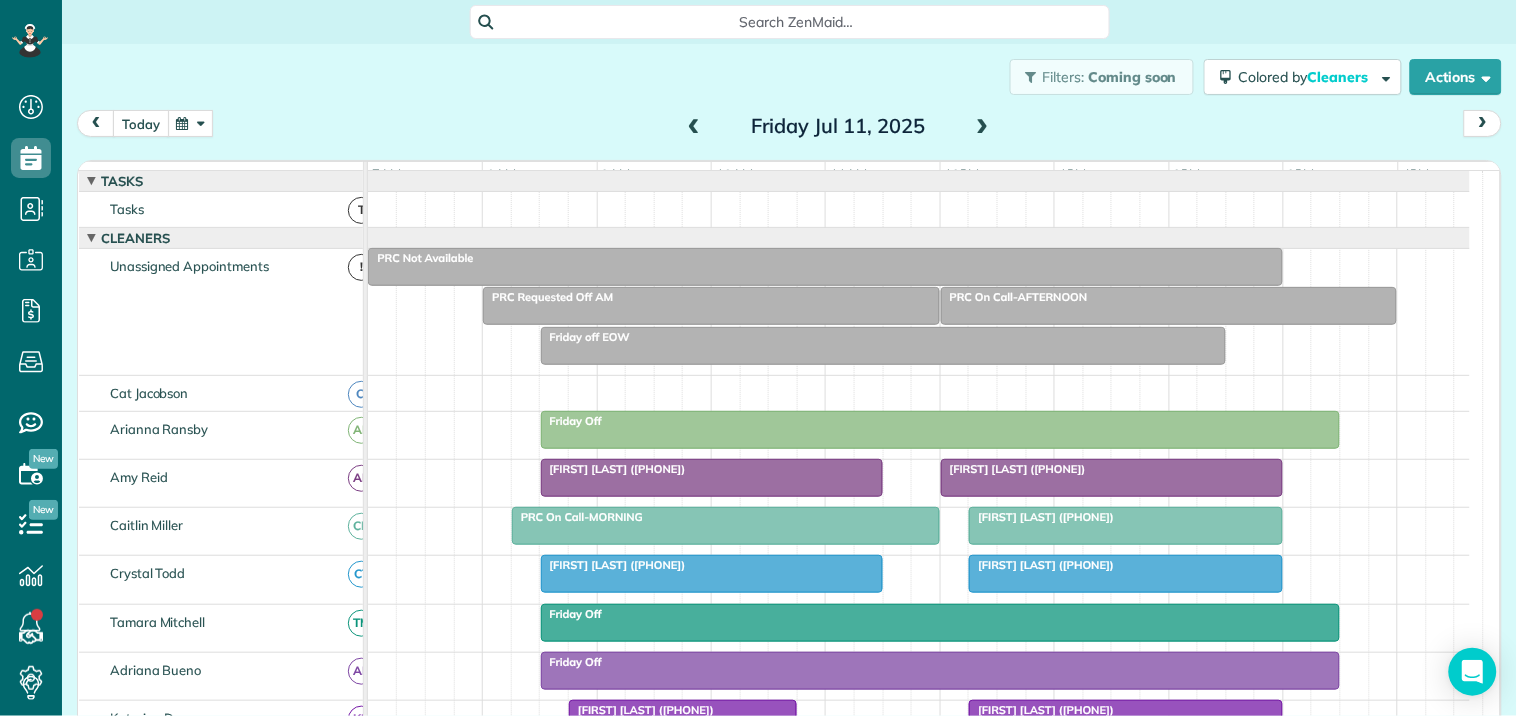 click on "today" at bounding box center [141, 123] 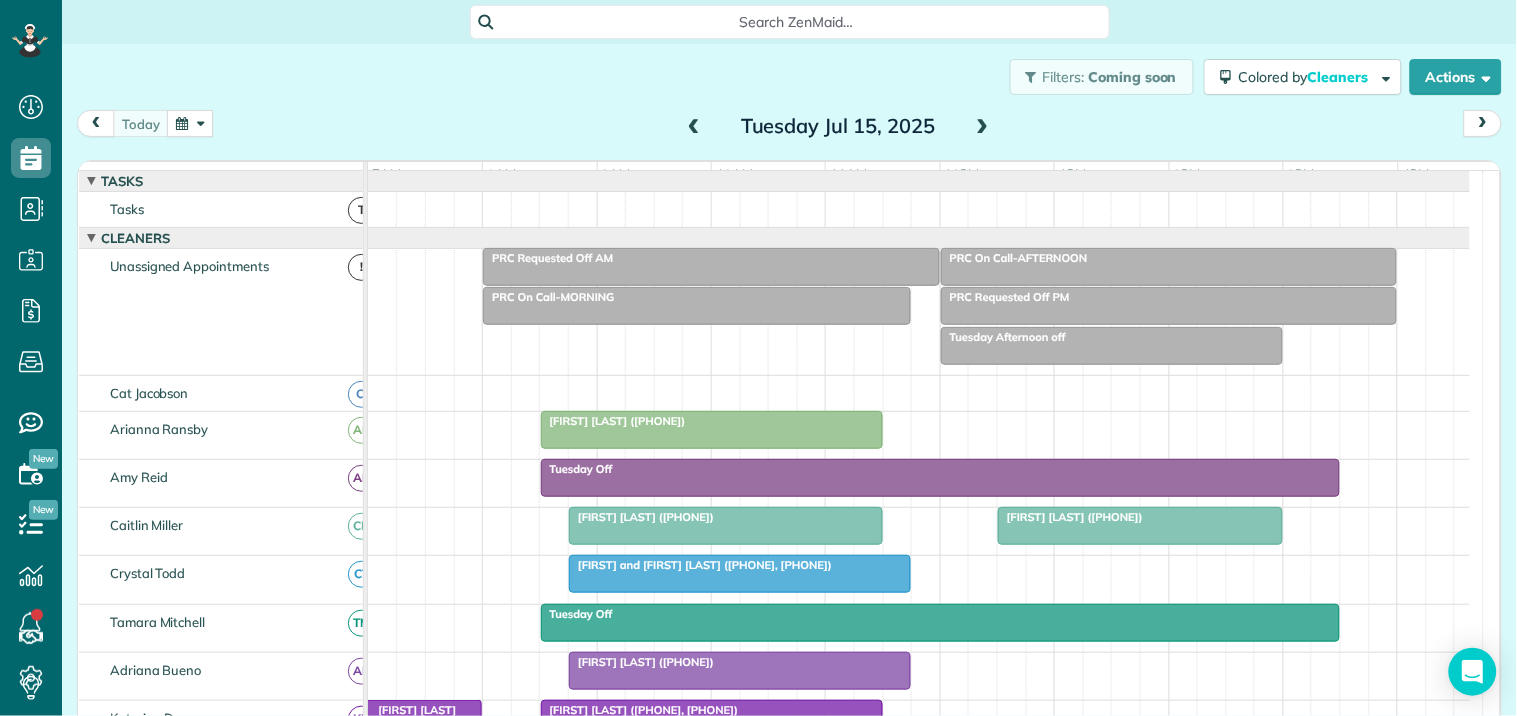 scroll, scrollTop: 555, scrollLeft: 0, axis: vertical 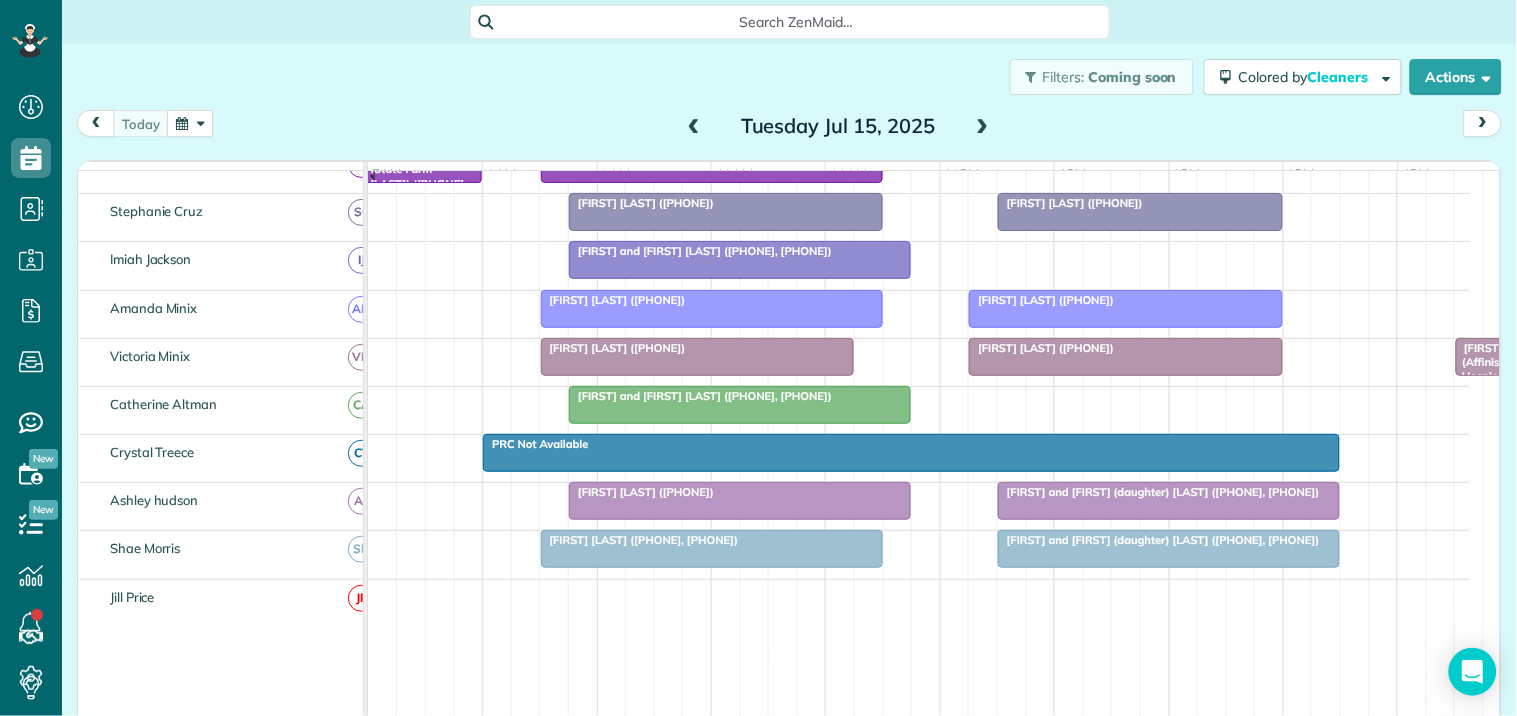 click on "[FIRST] and [FIRST] (daughter) [LAST] (+[PHONE], +[PHONE])" at bounding box center (1169, 540) 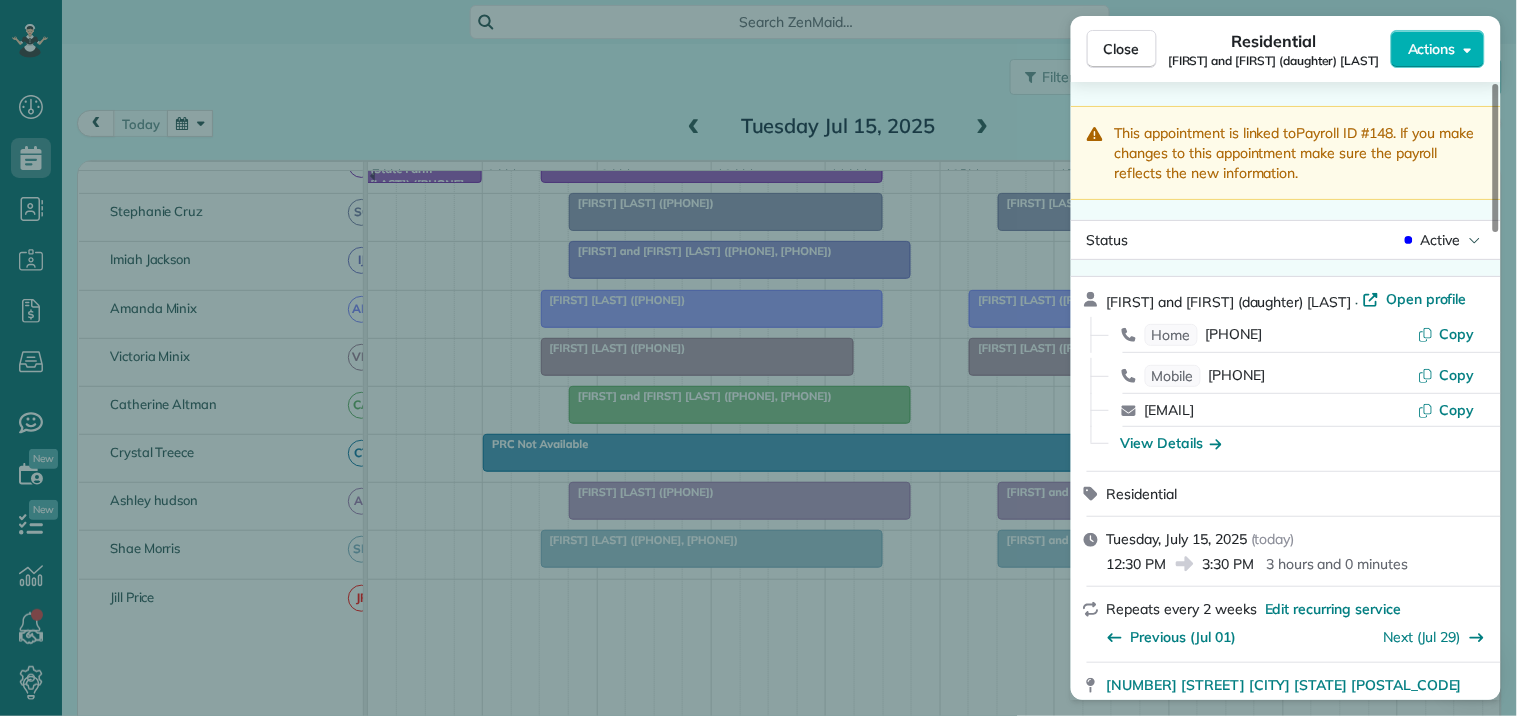 scroll, scrollTop: 333, scrollLeft: 0, axis: vertical 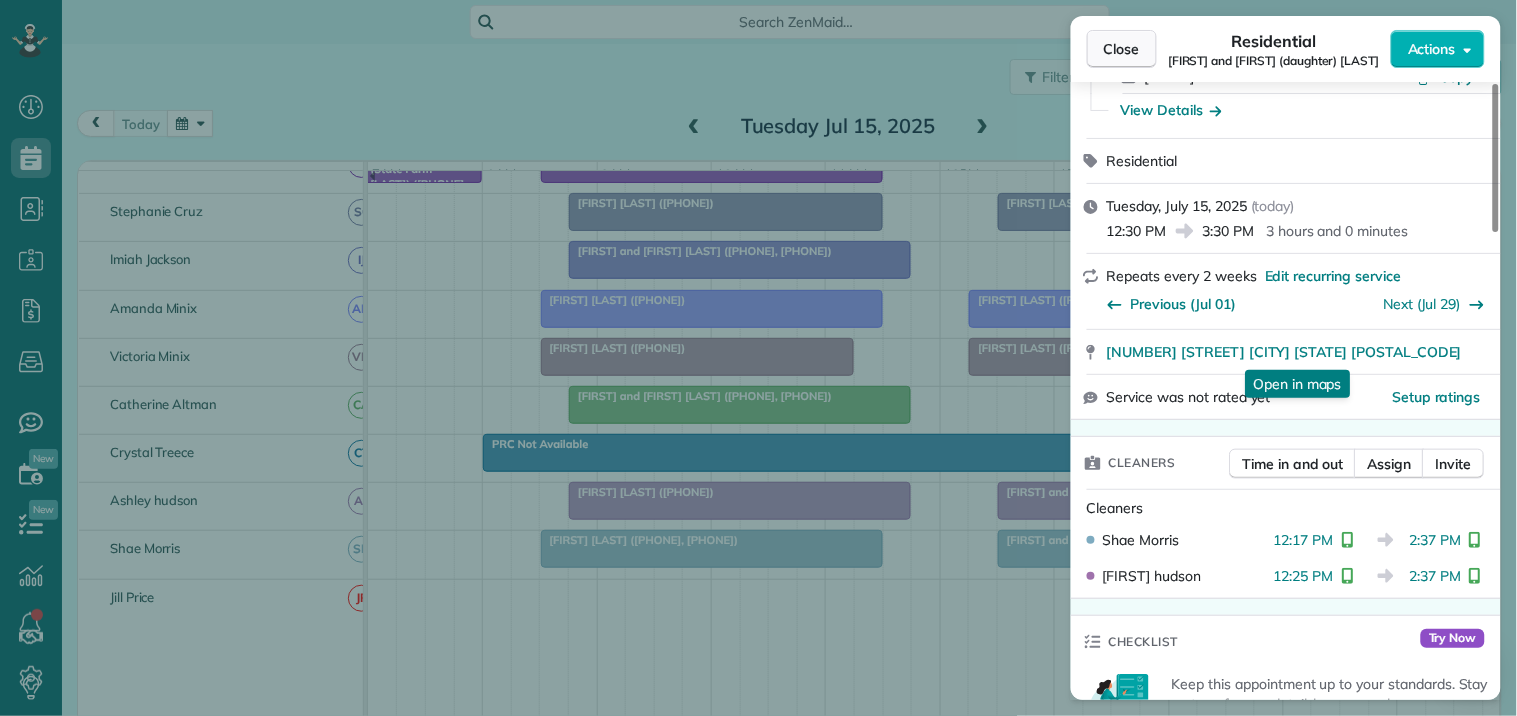 click on "Close" at bounding box center [1122, 49] 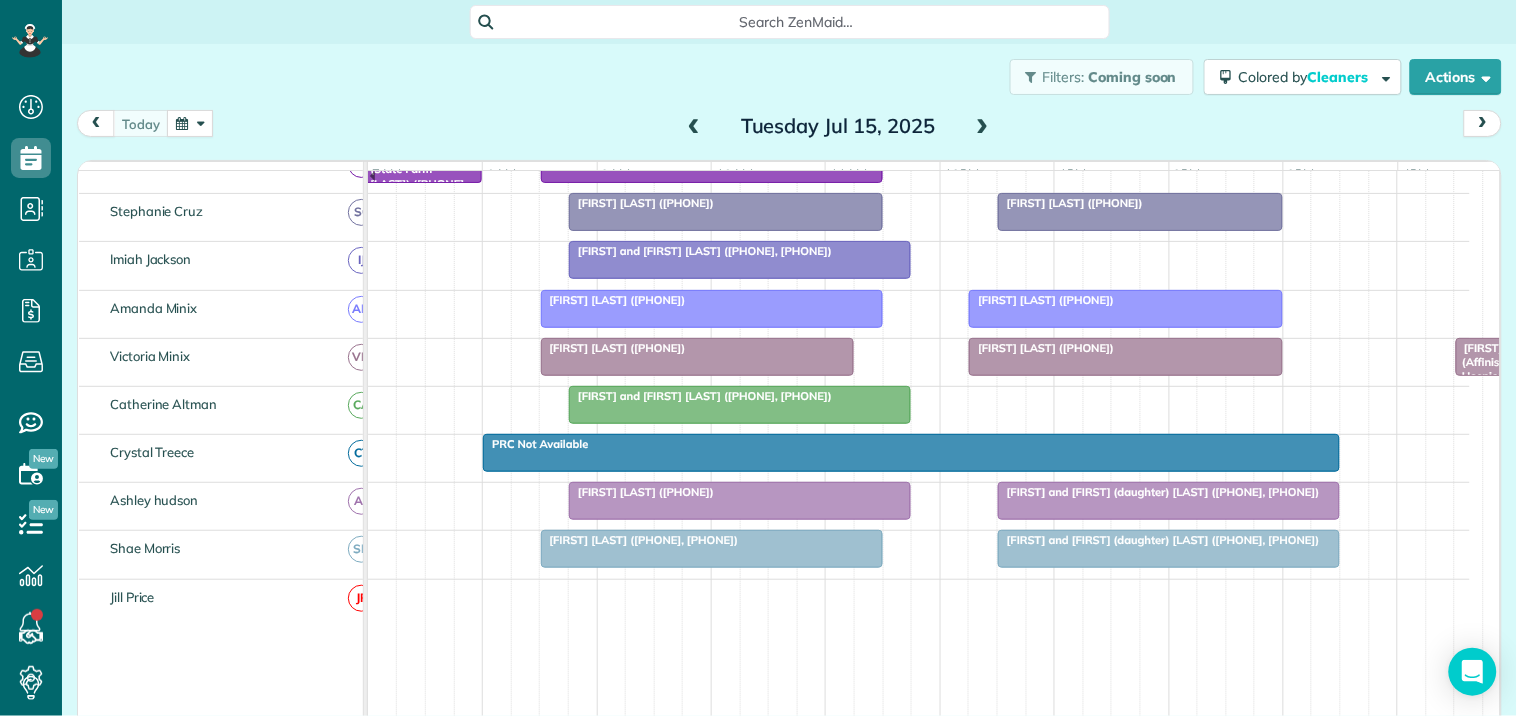 click at bounding box center (1126, 309) 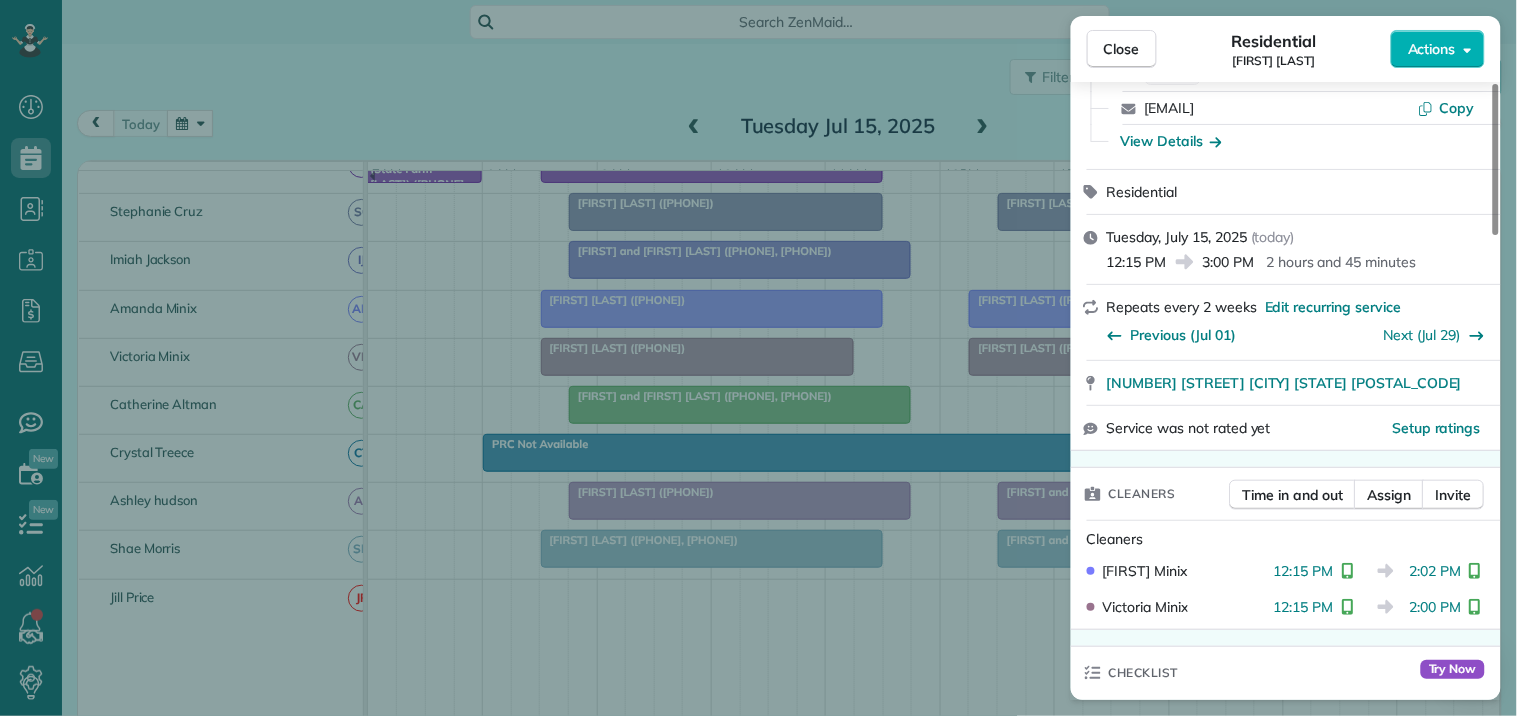 scroll, scrollTop: 444, scrollLeft: 0, axis: vertical 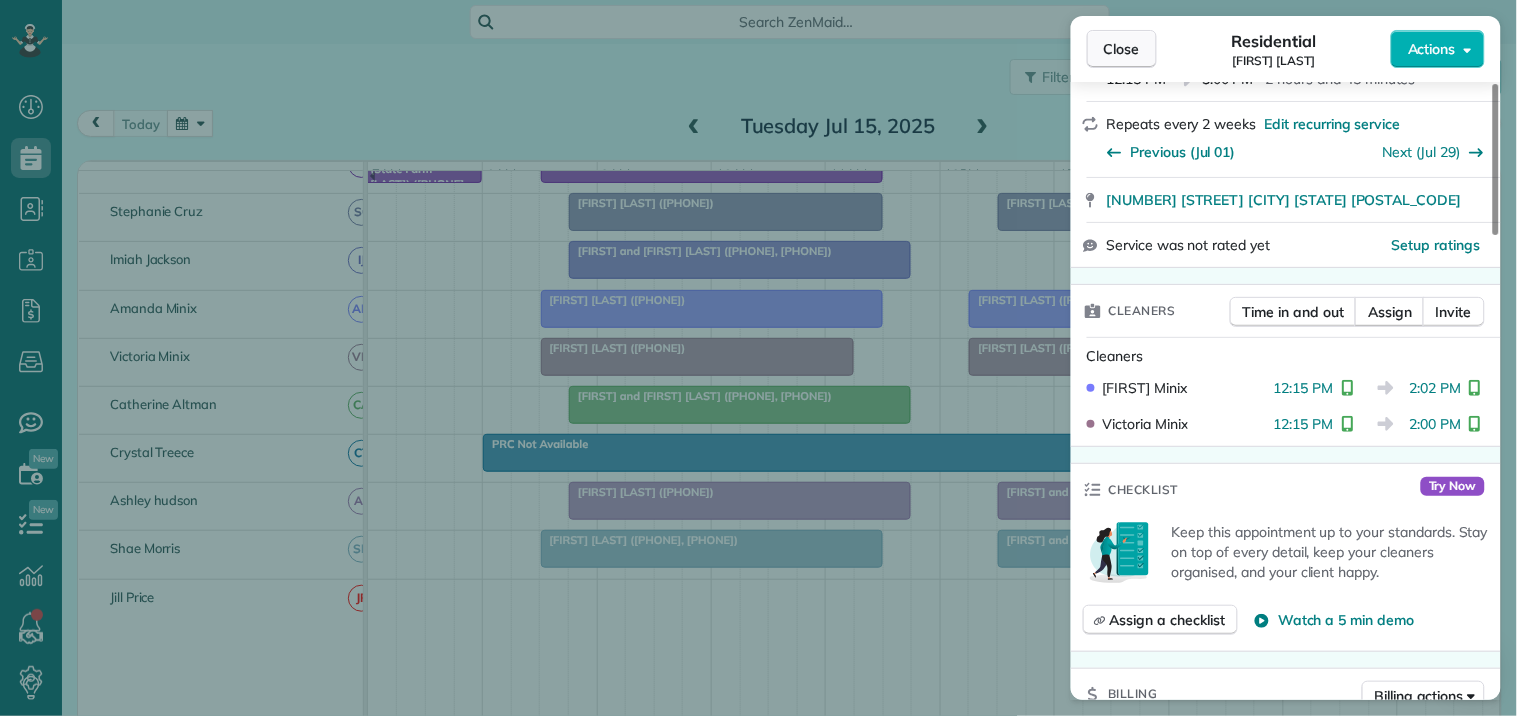 click on "Close" at bounding box center [1122, 49] 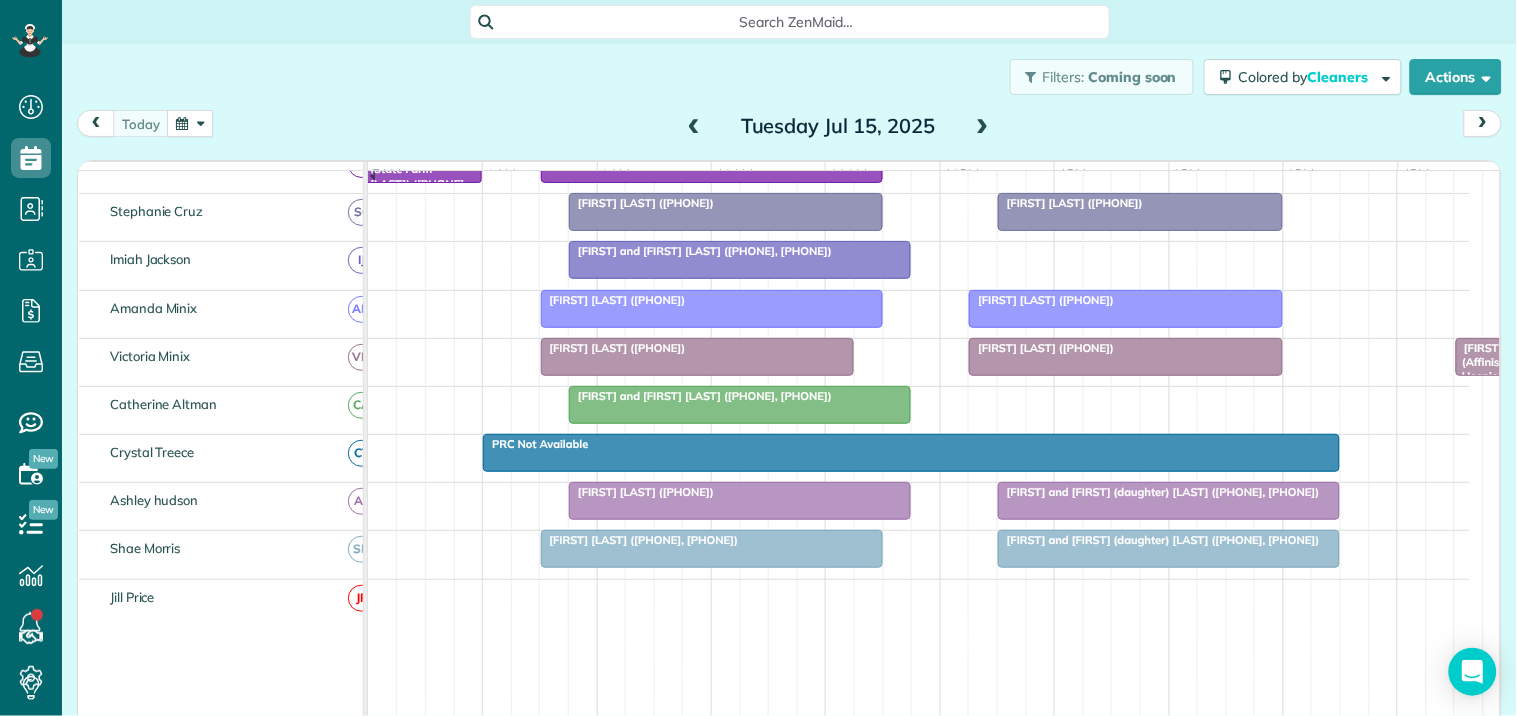scroll, scrollTop: 406, scrollLeft: 0, axis: vertical 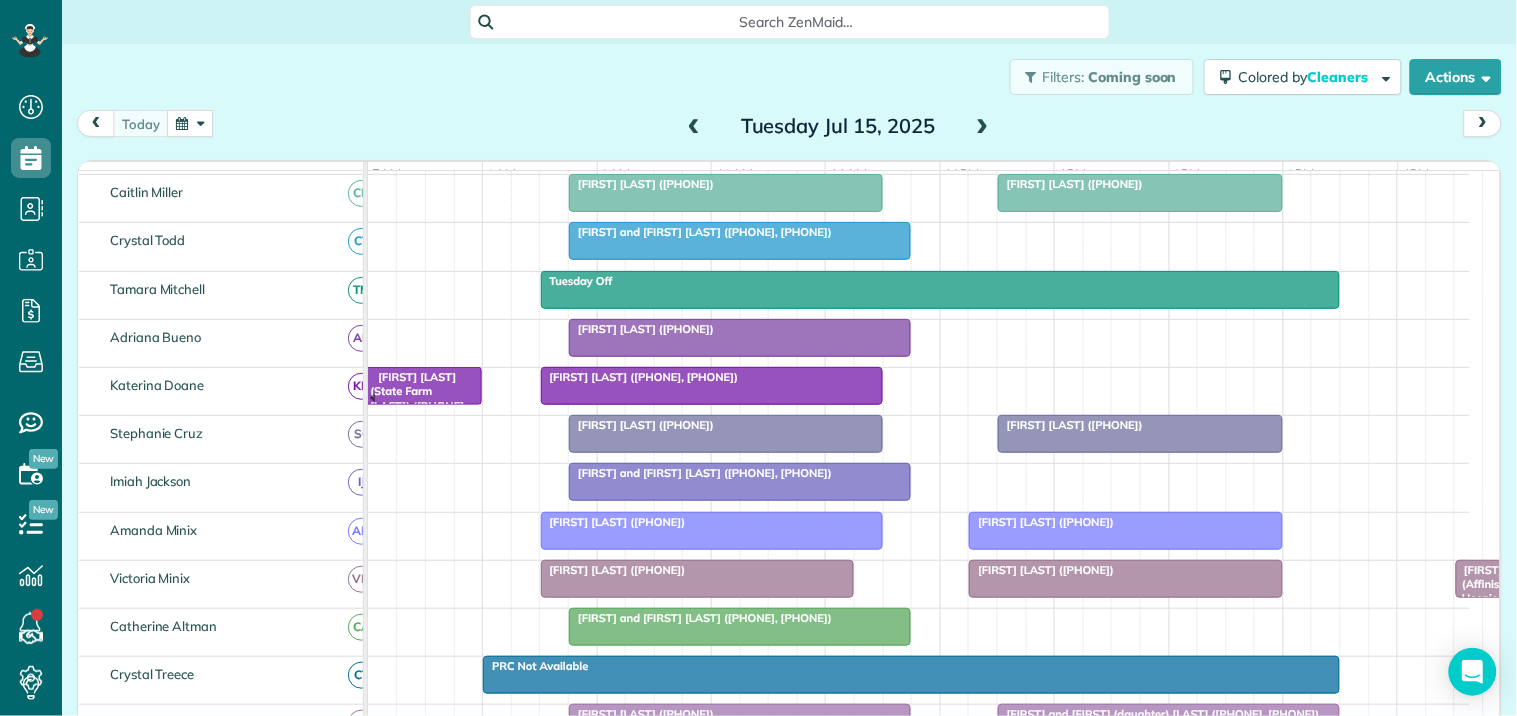 click on "[FIRST] [LAST] (+[PHONE])" at bounding box center (1070, 425) 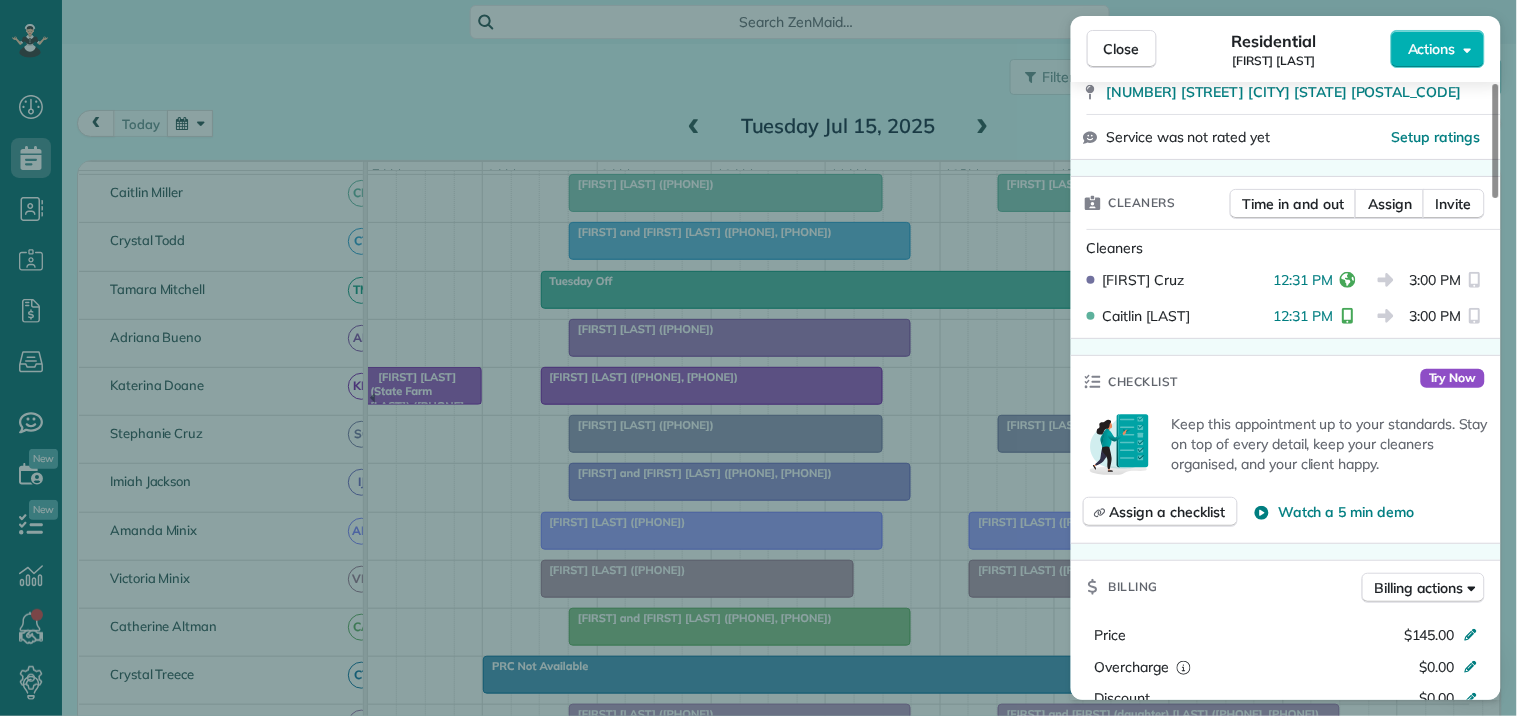 scroll, scrollTop: 555, scrollLeft: 0, axis: vertical 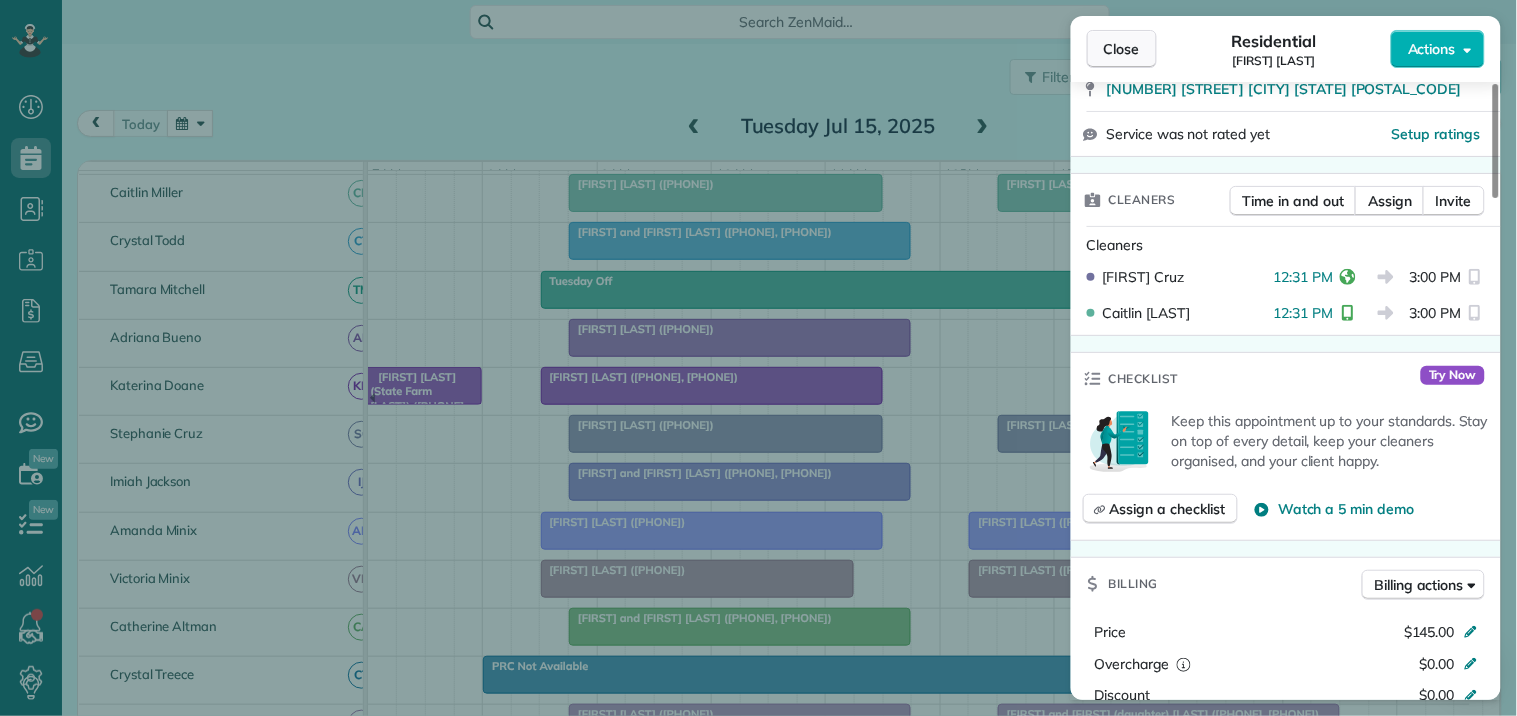 click on "Close" at bounding box center [1122, 49] 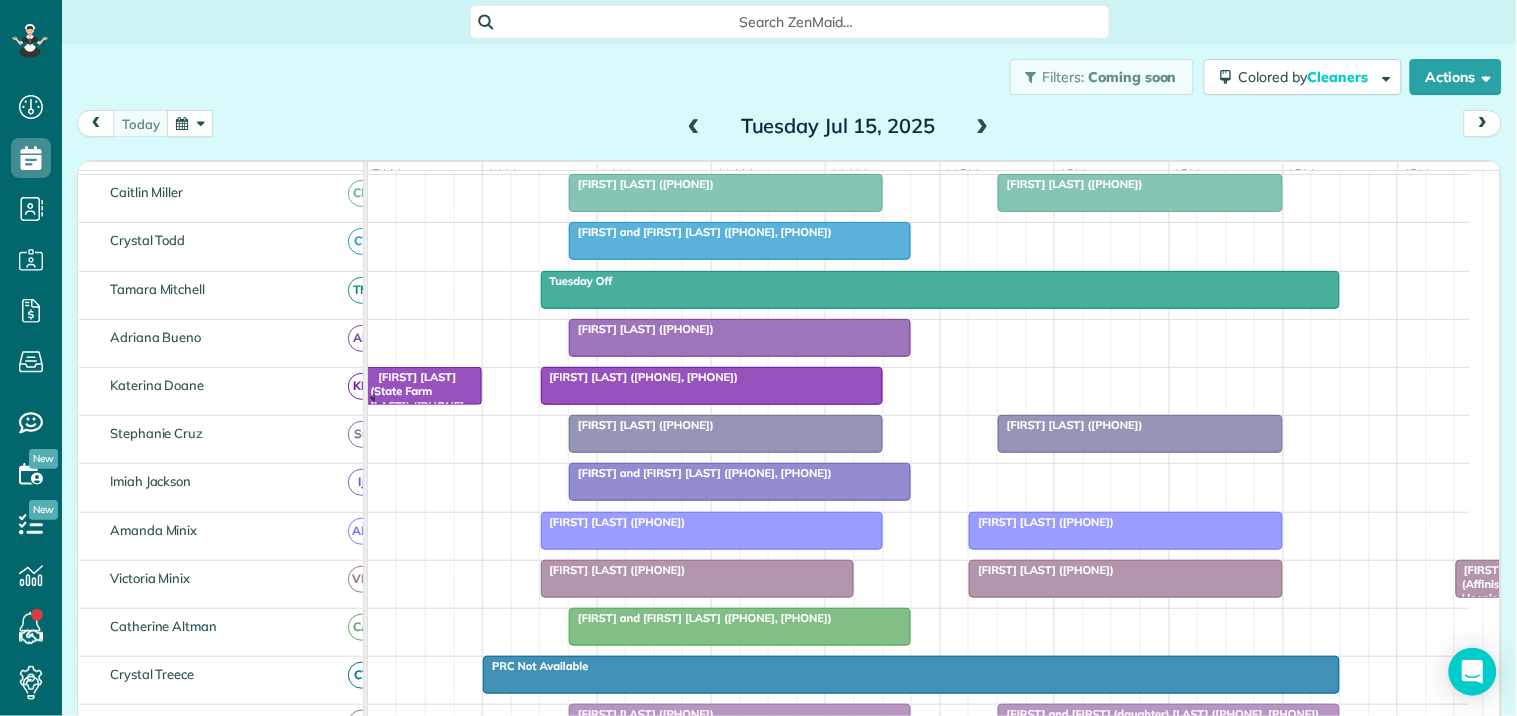 scroll, scrollTop: 111, scrollLeft: 0, axis: vertical 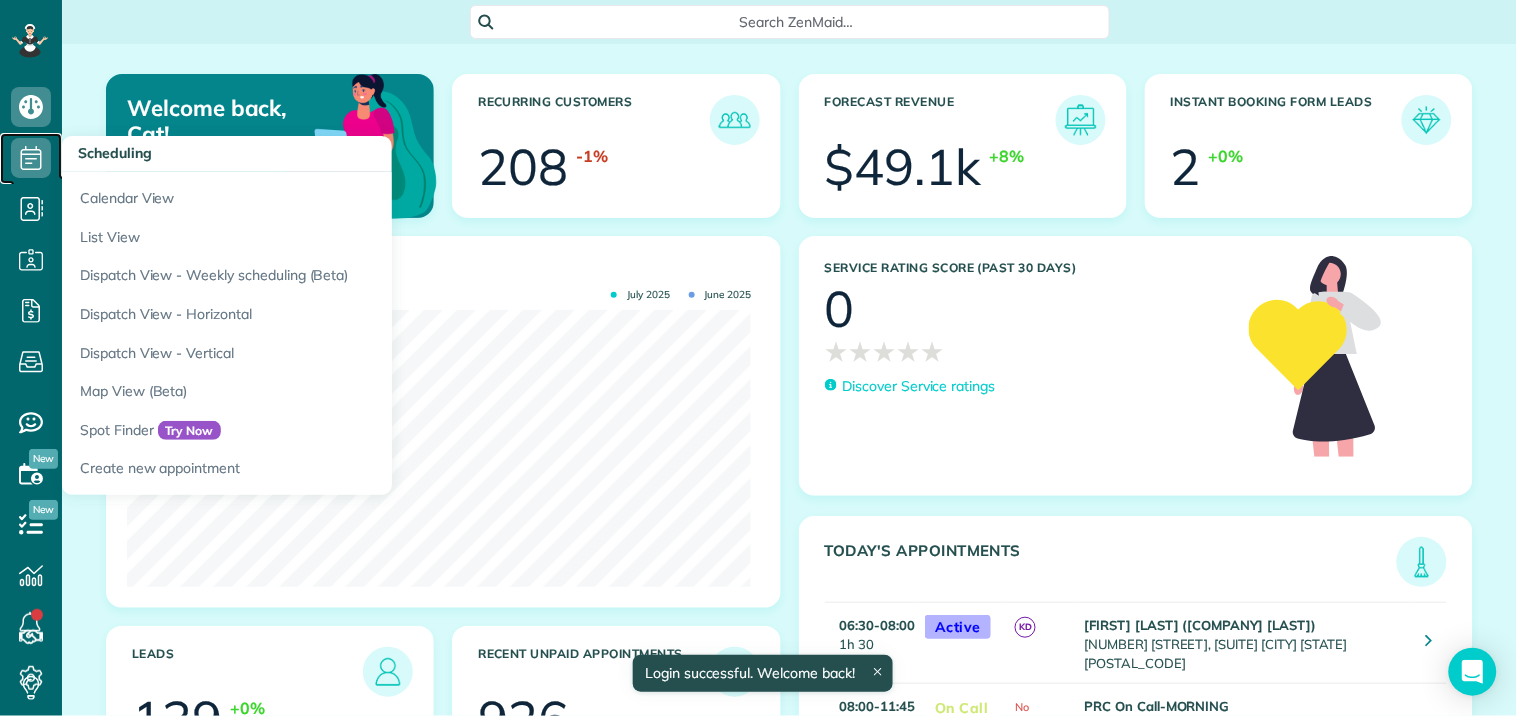 click 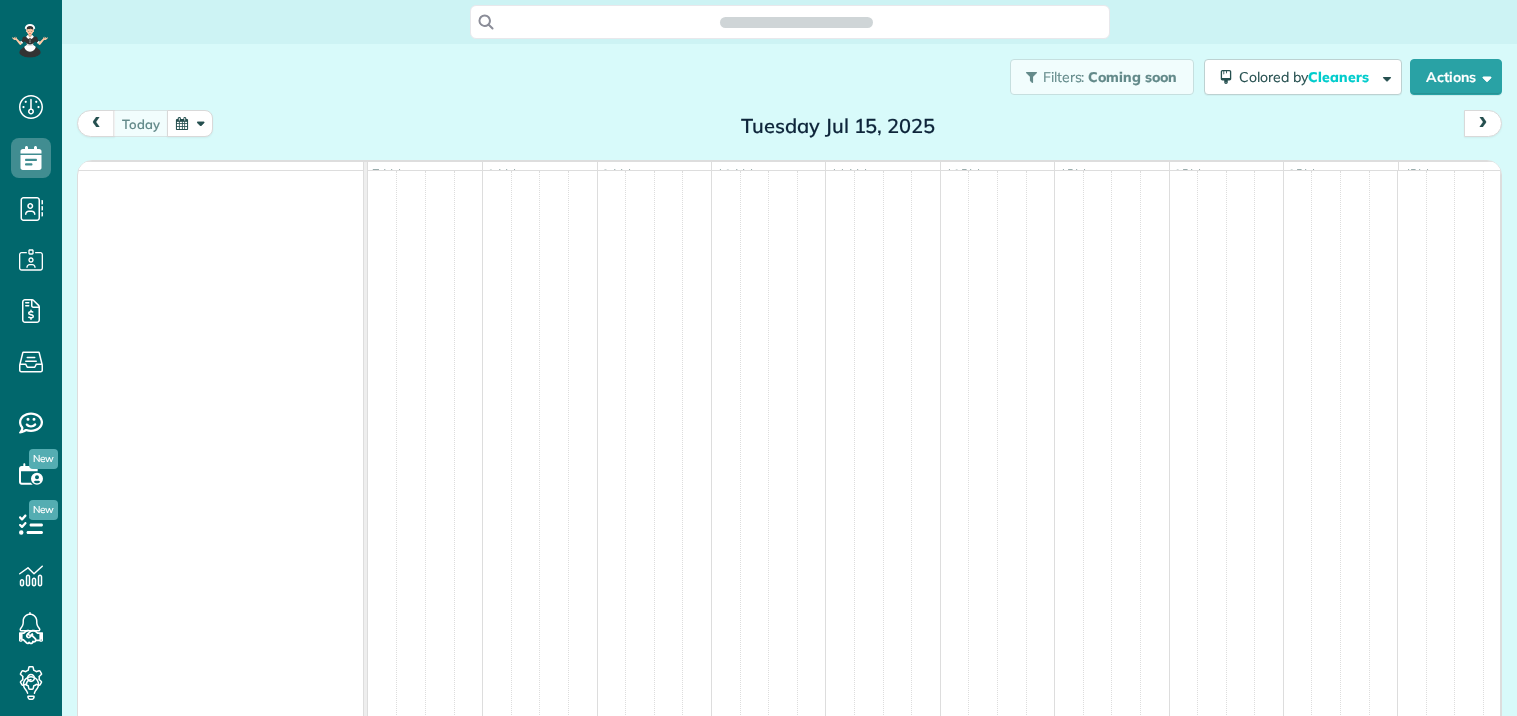 scroll, scrollTop: 0, scrollLeft: 0, axis: both 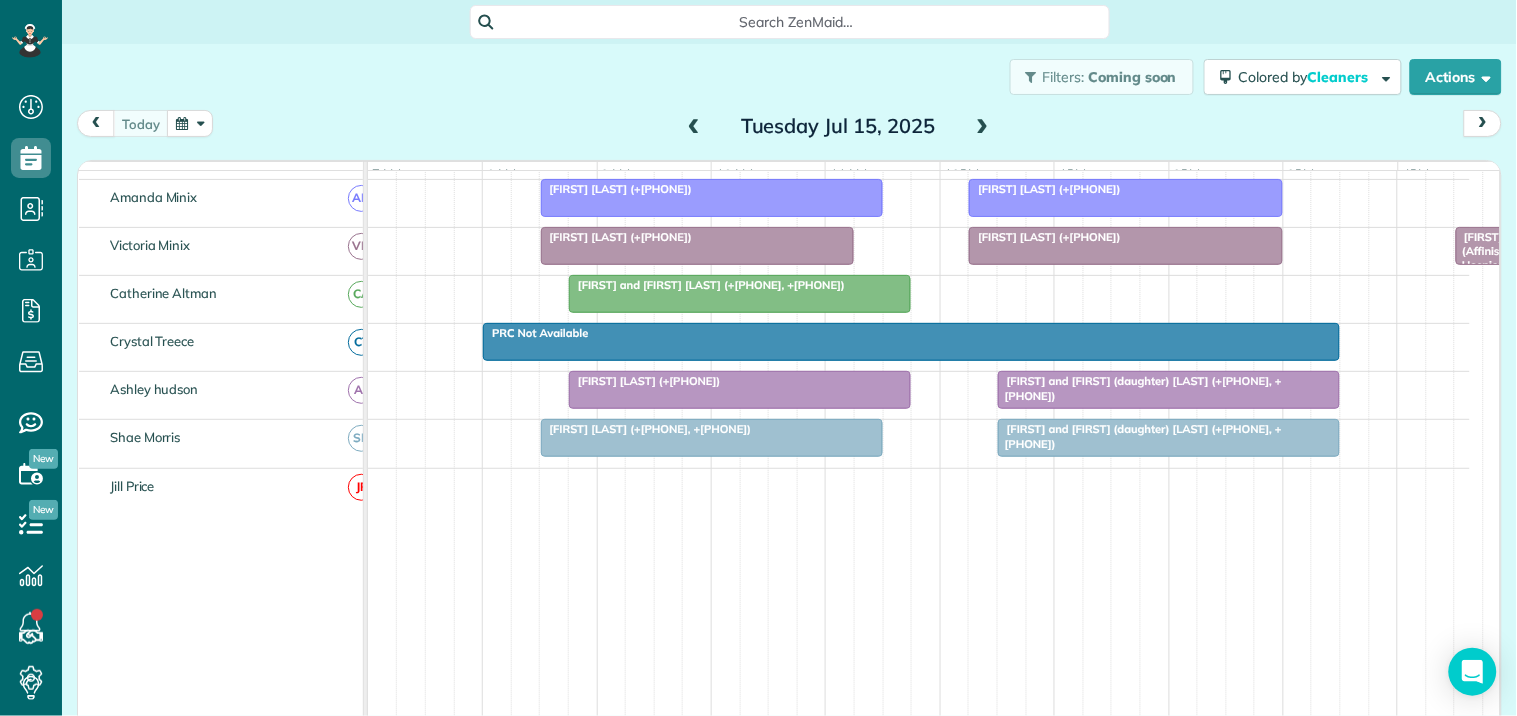 click on "[FIRST] and [FIRST] (daughter) [LAST] (+[PHONE], +[PHONE])" at bounding box center (1169, 436) 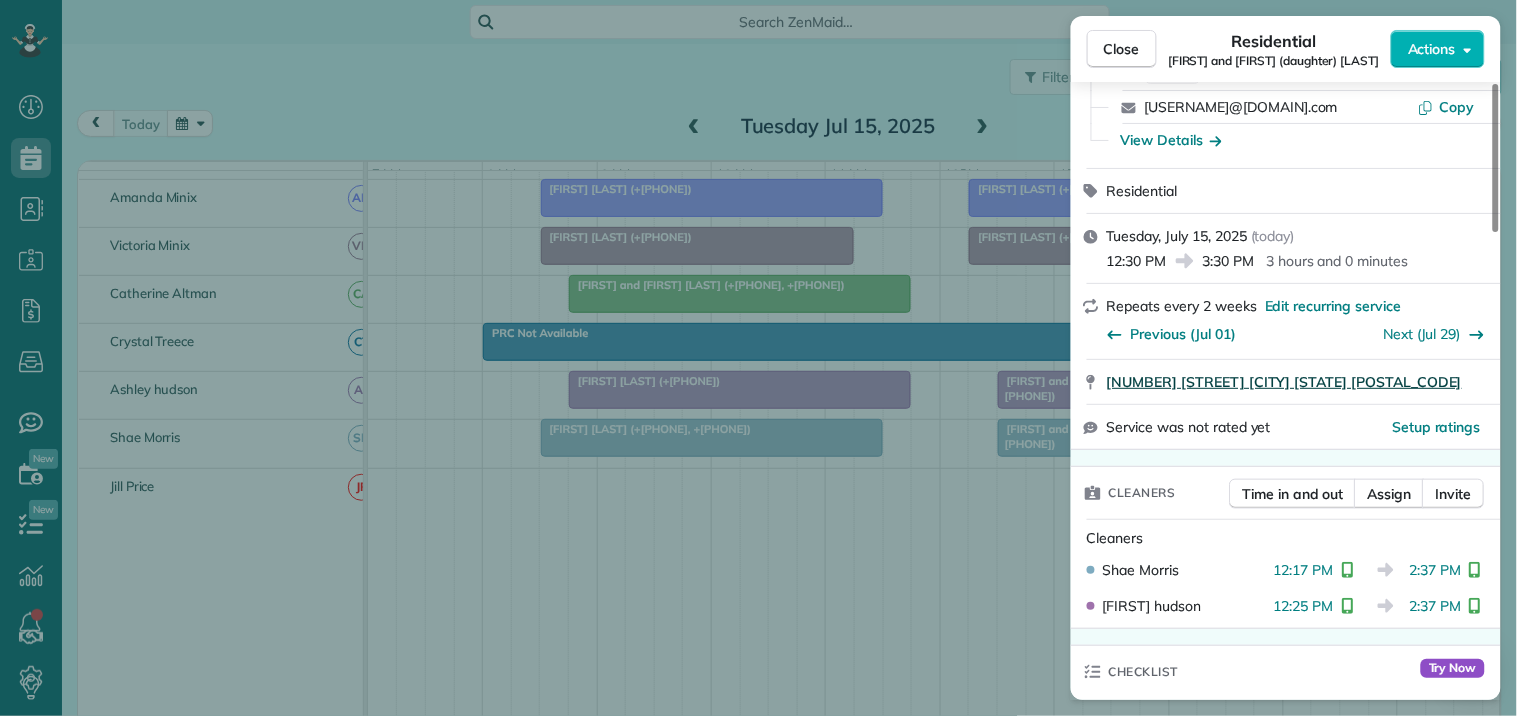 scroll, scrollTop: 333, scrollLeft: 0, axis: vertical 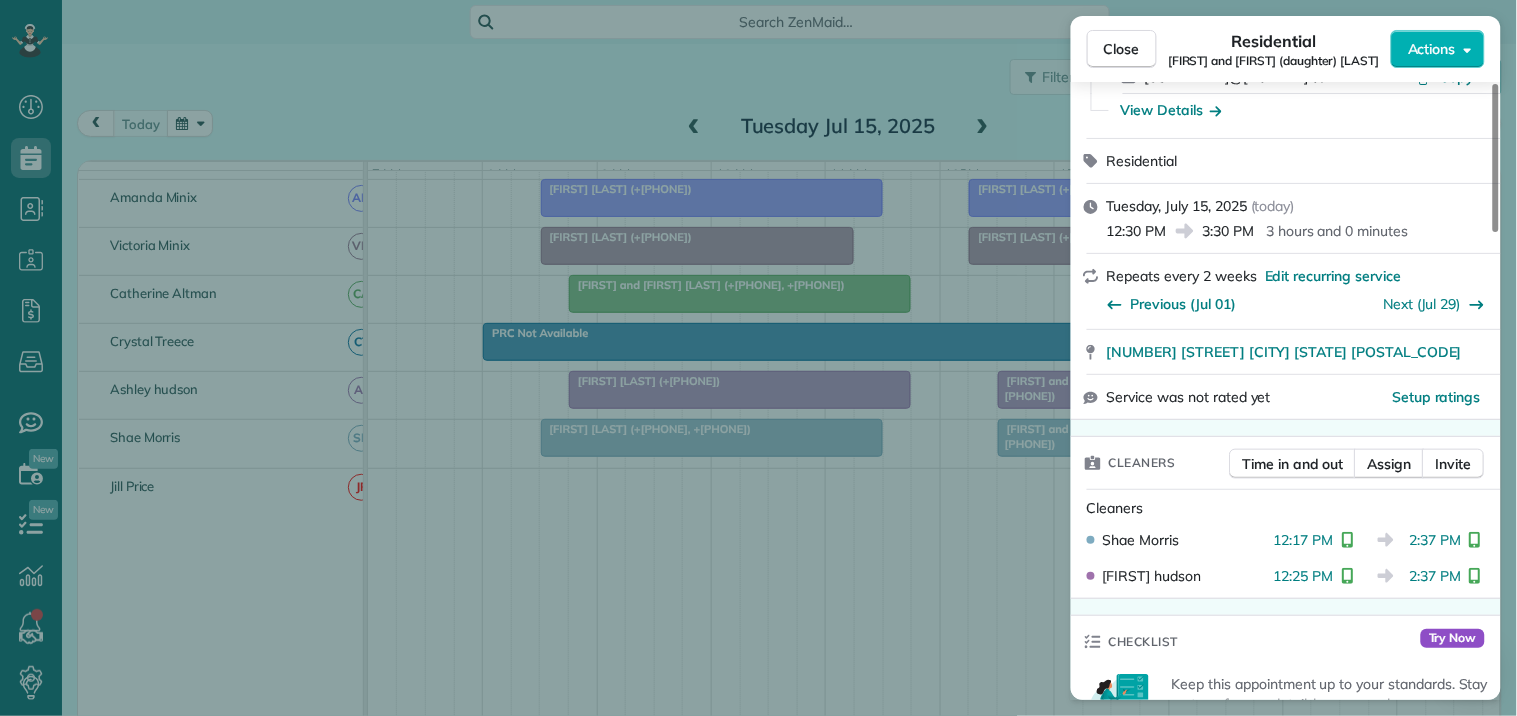 drag, startPoint x: 1125, startPoint y: 41, endPoint x: 1185, endPoint y: 181, distance: 152.31546 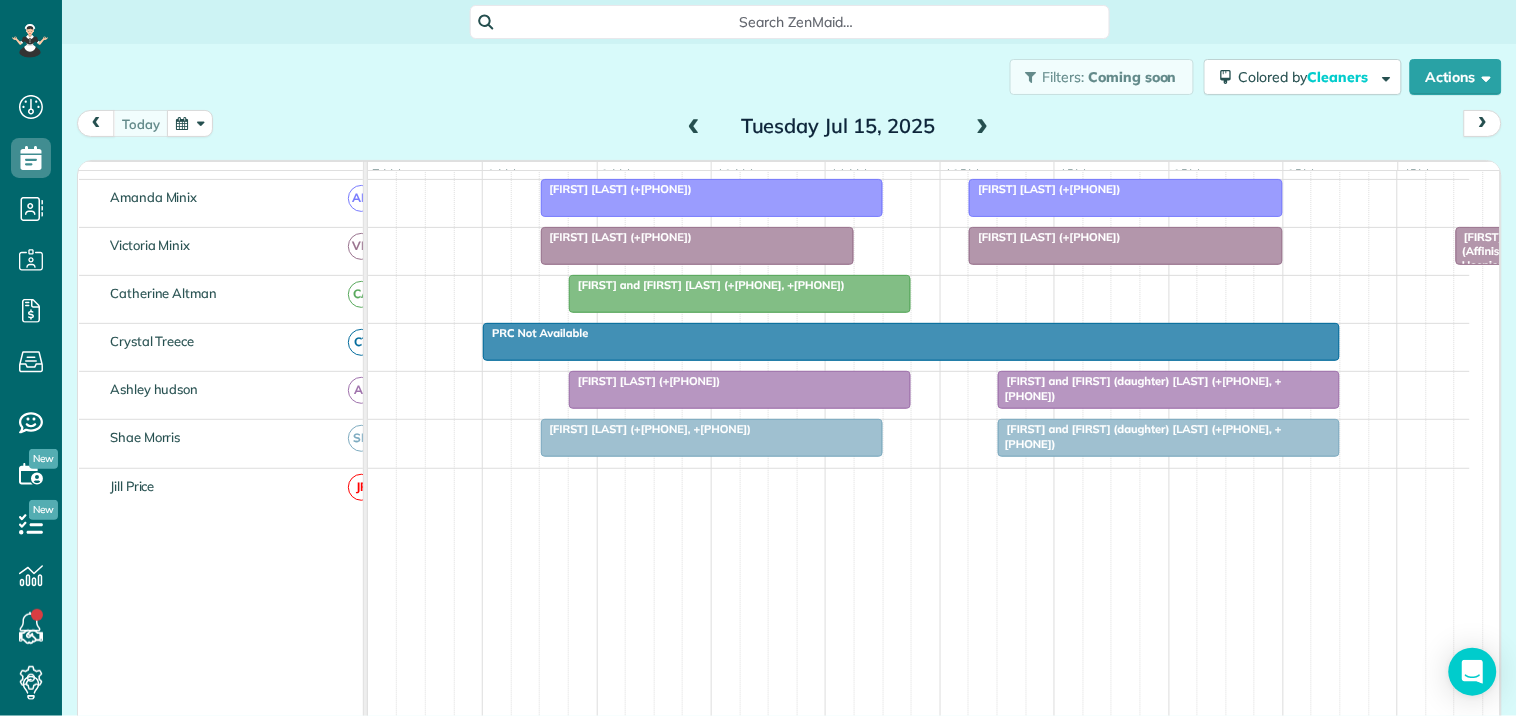 scroll, scrollTop: 506, scrollLeft: 0, axis: vertical 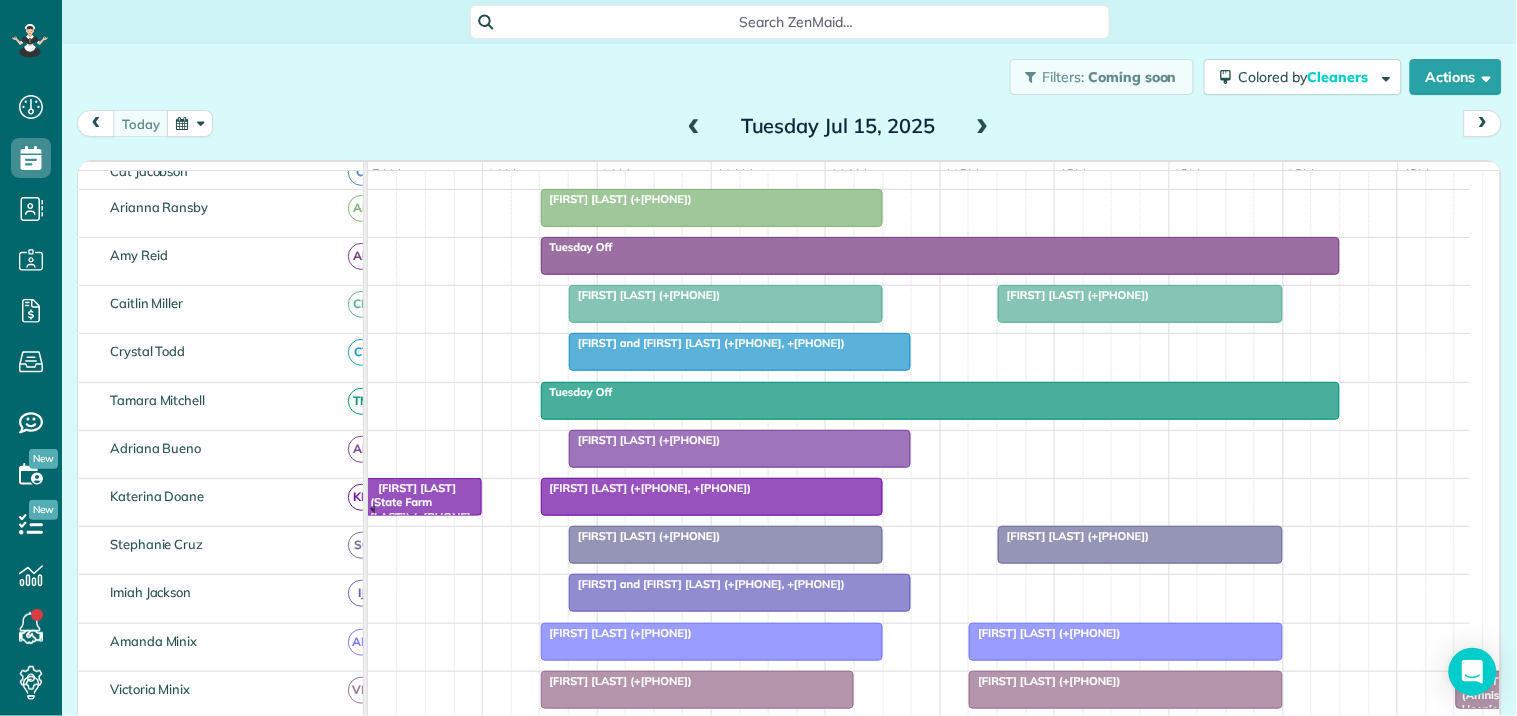 click on "[FIRST] [LAST] (+[PHONE])" at bounding box center [1074, 536] 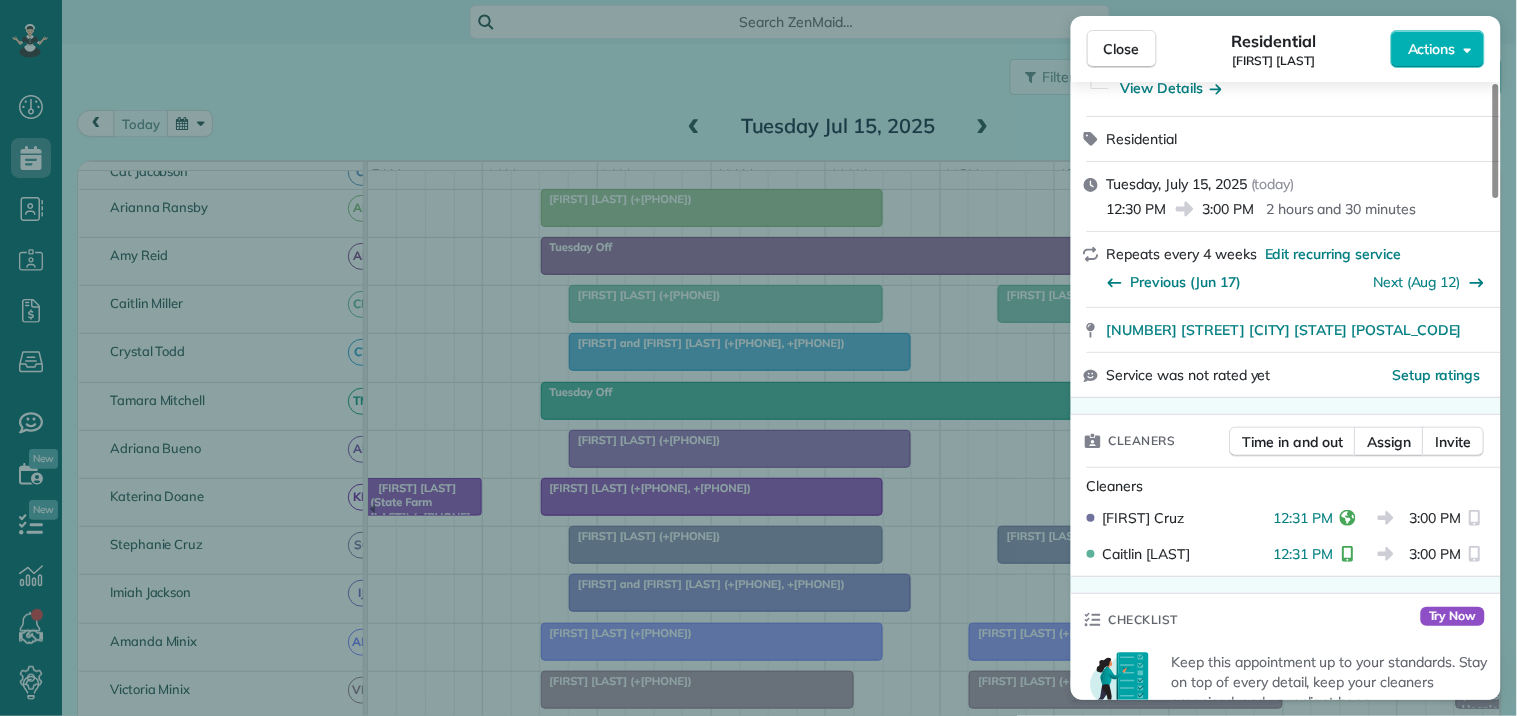 scroll, scrollTop: 333, scrollLeft: 0, axis: vertical 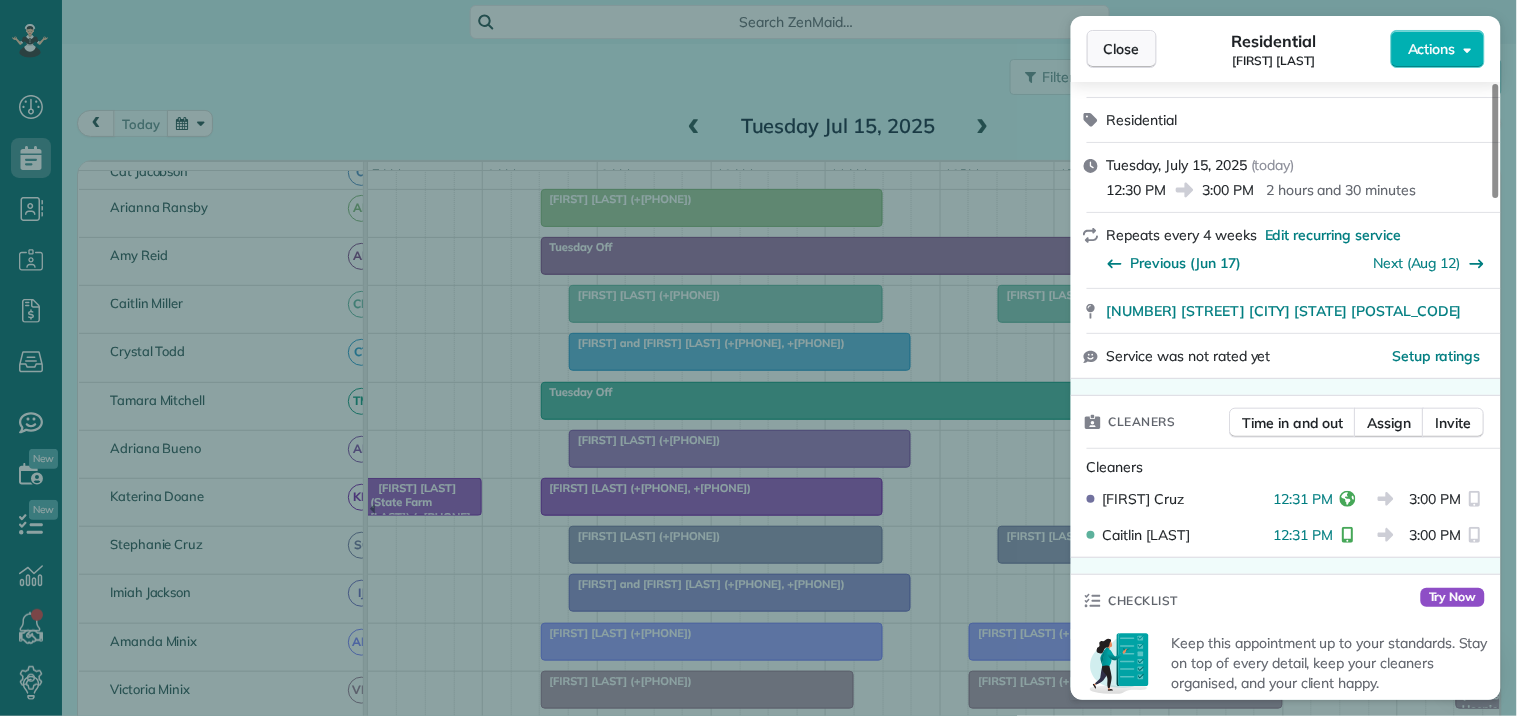 click on "Close" at bounding box center [1122, 49] 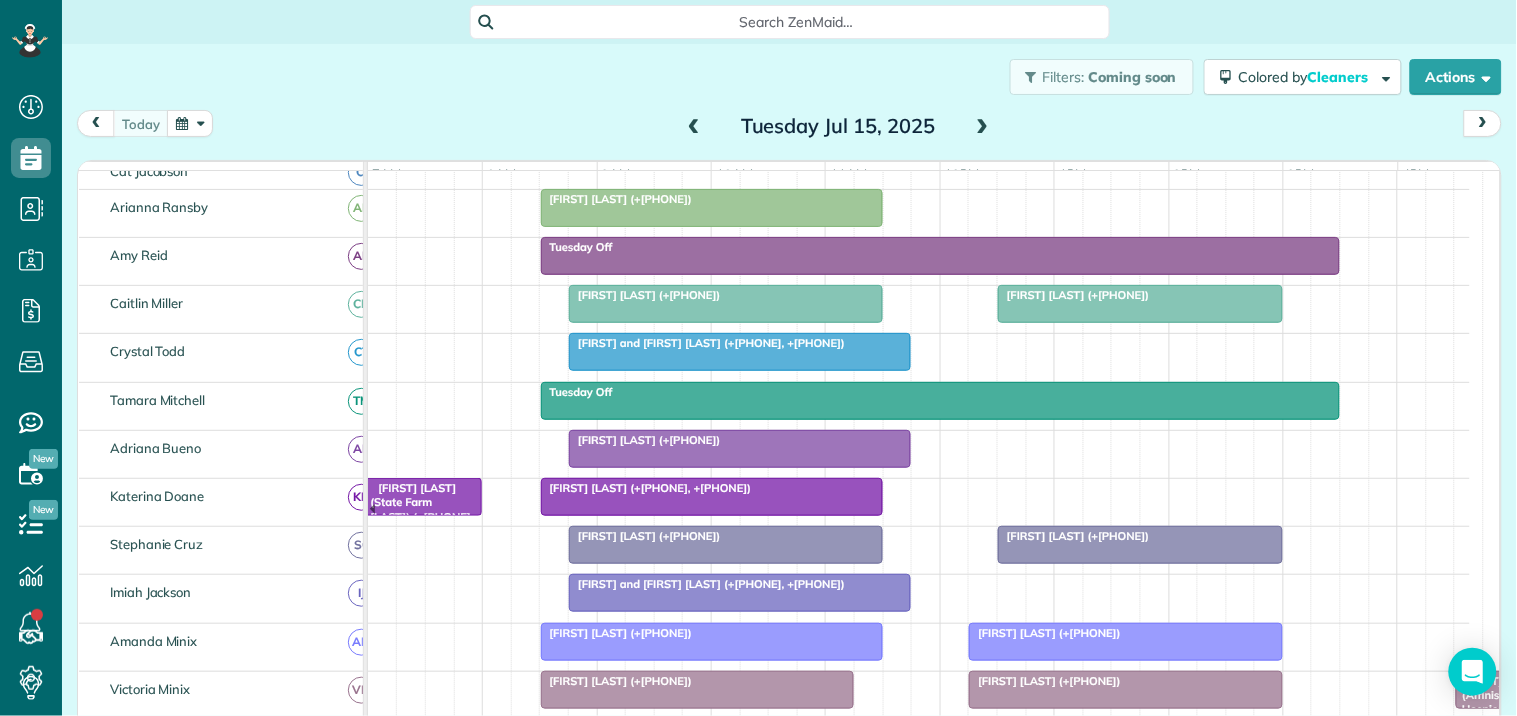 scroll, scrollTop: 444, scrollLeft: 0, axis: vertical 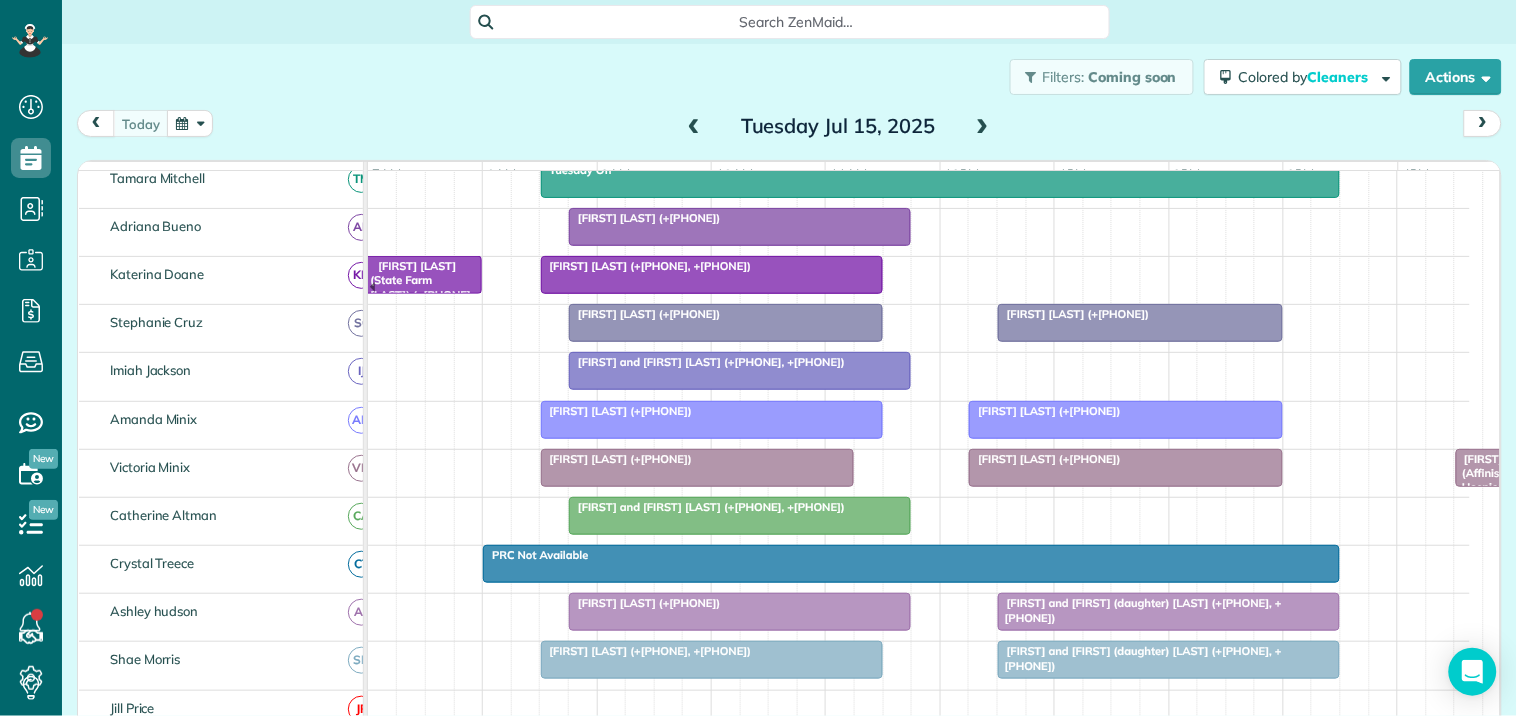 click on "[FIRST] [LAST] (+[PHONE])" at bounding box center (1126, 411) 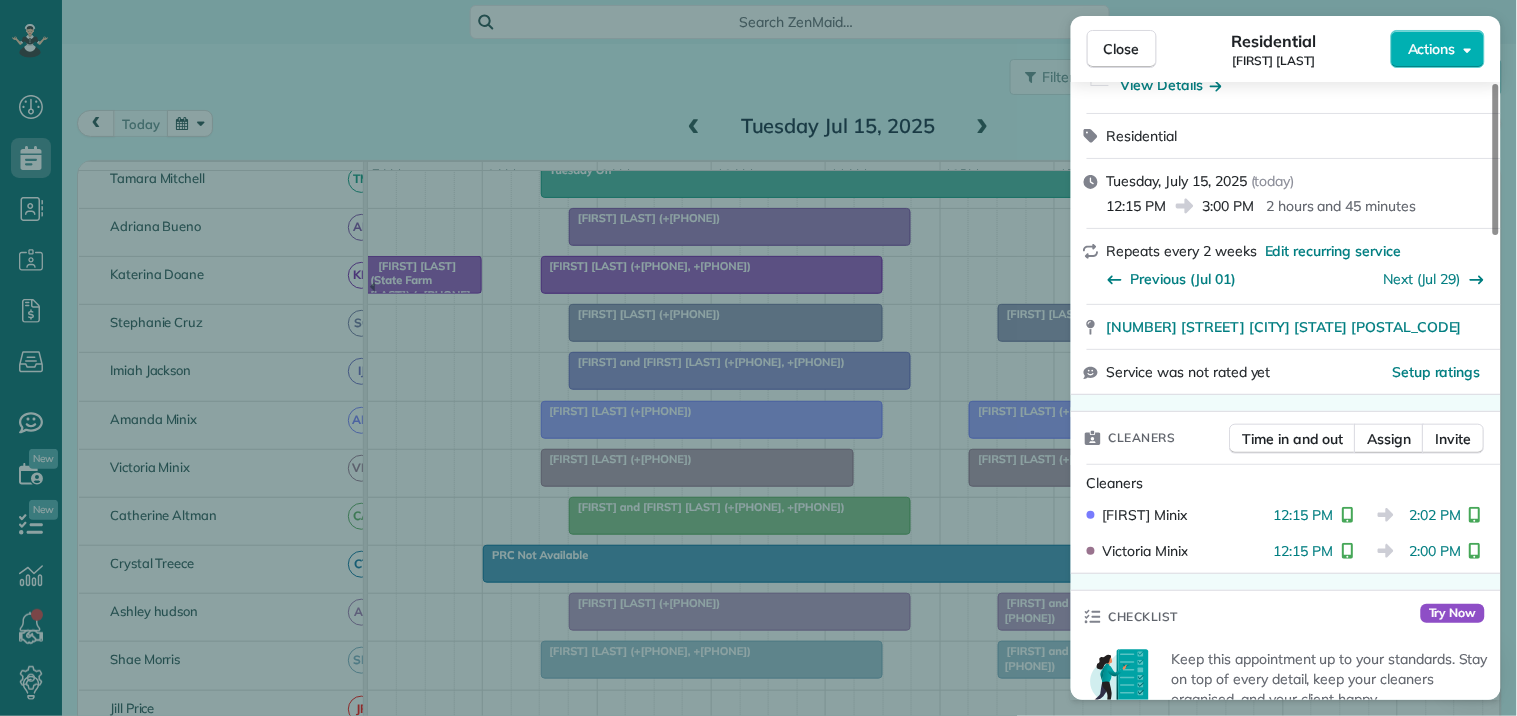 scroll, scrollTop: 333, scrollLeft: 0, axis: vertical 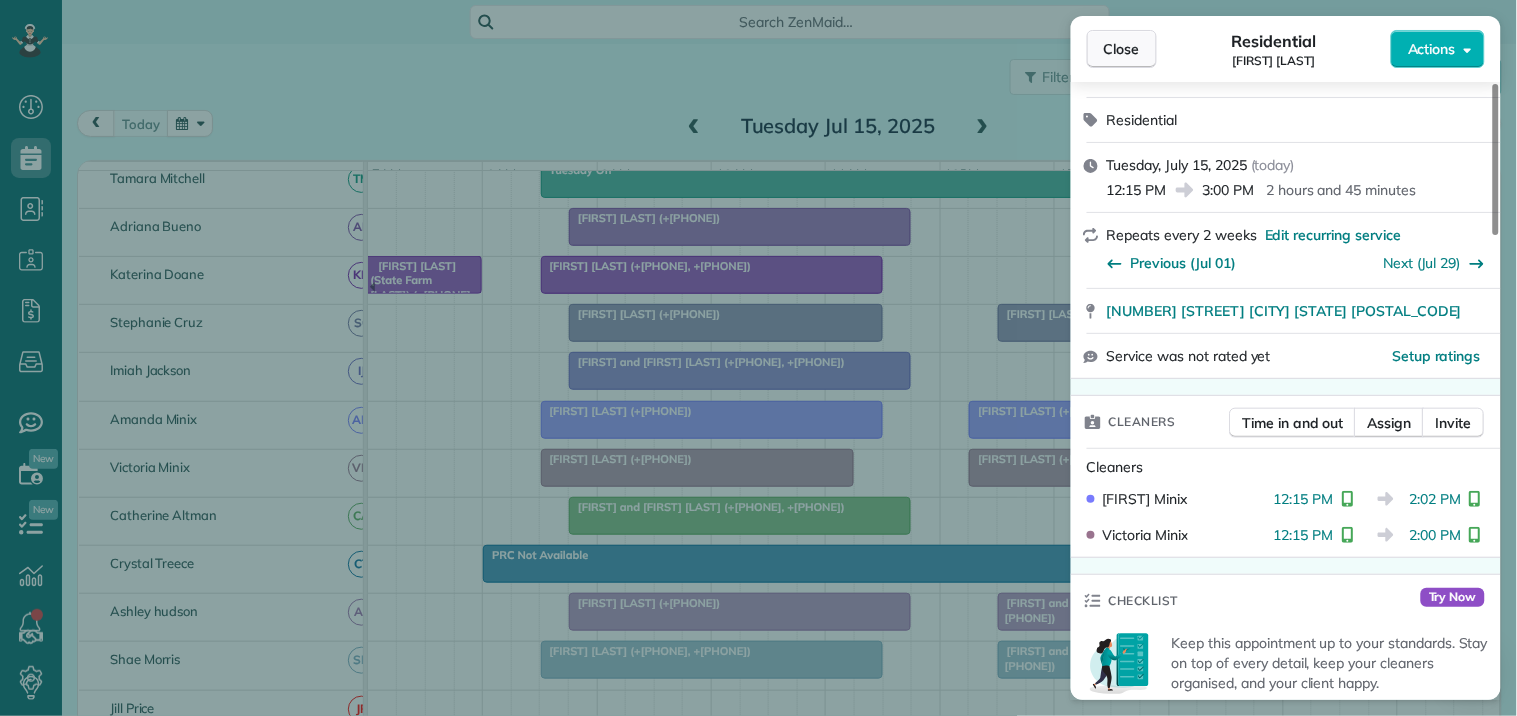 click on "Close" at bounding box center (1122, 49) 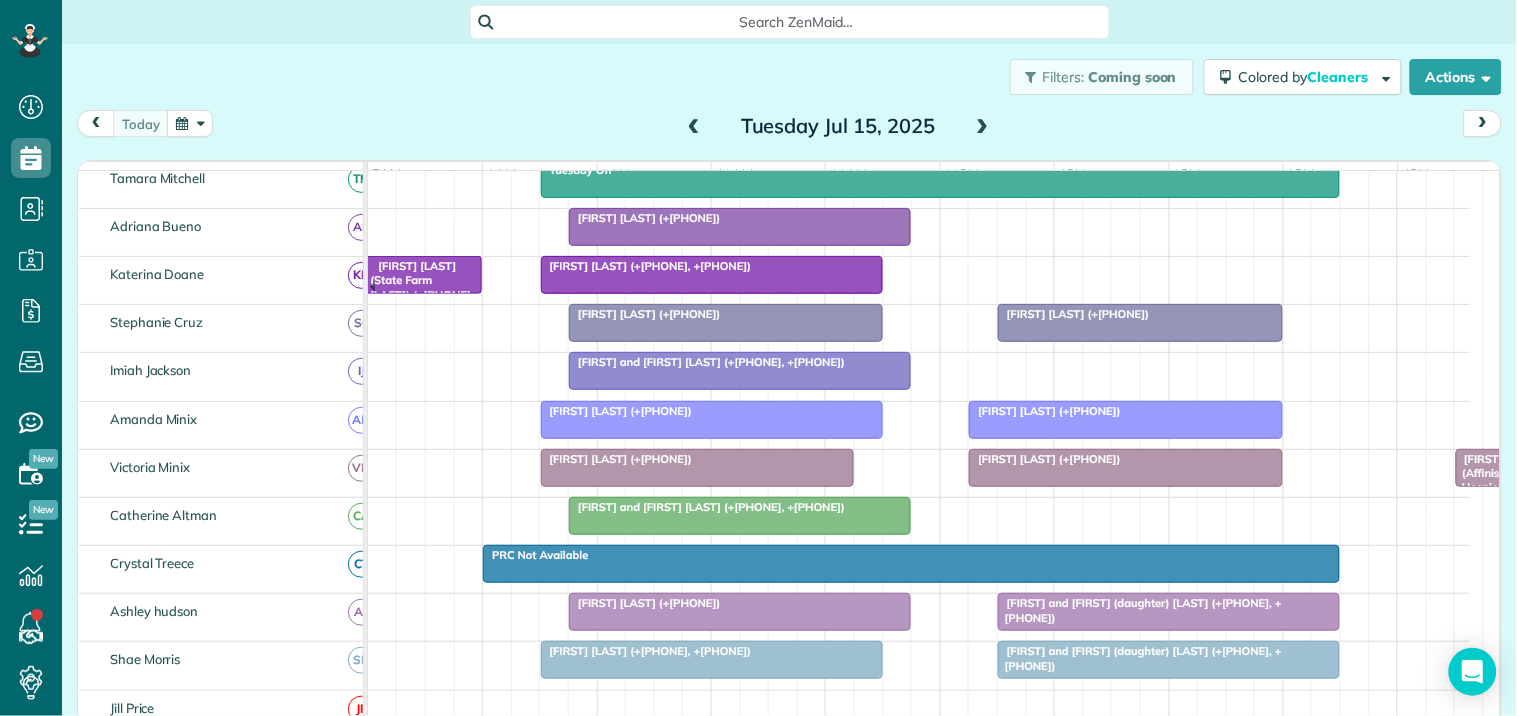click at bounding box center [712, 420] 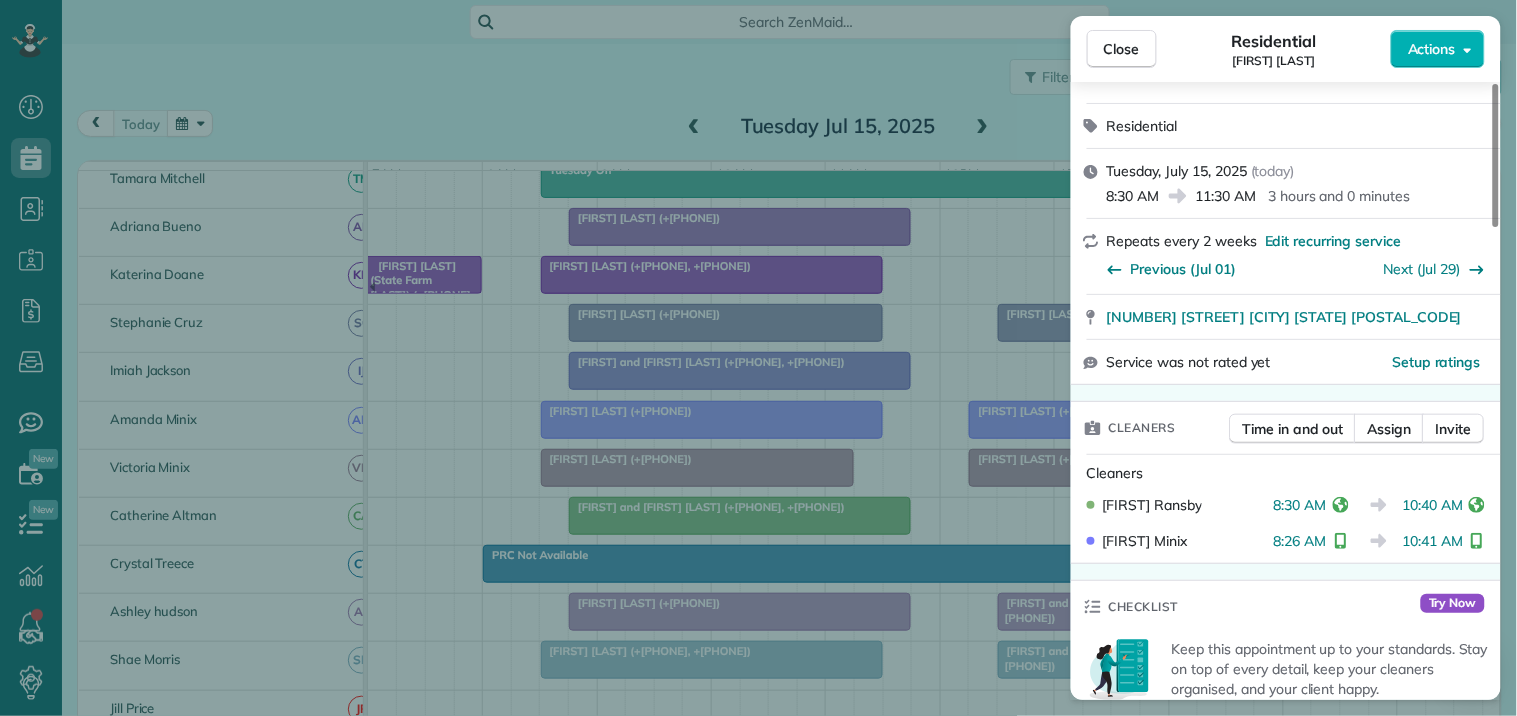 scroll, scrollTop: 333, scrollLeft: 0, axis: vertical 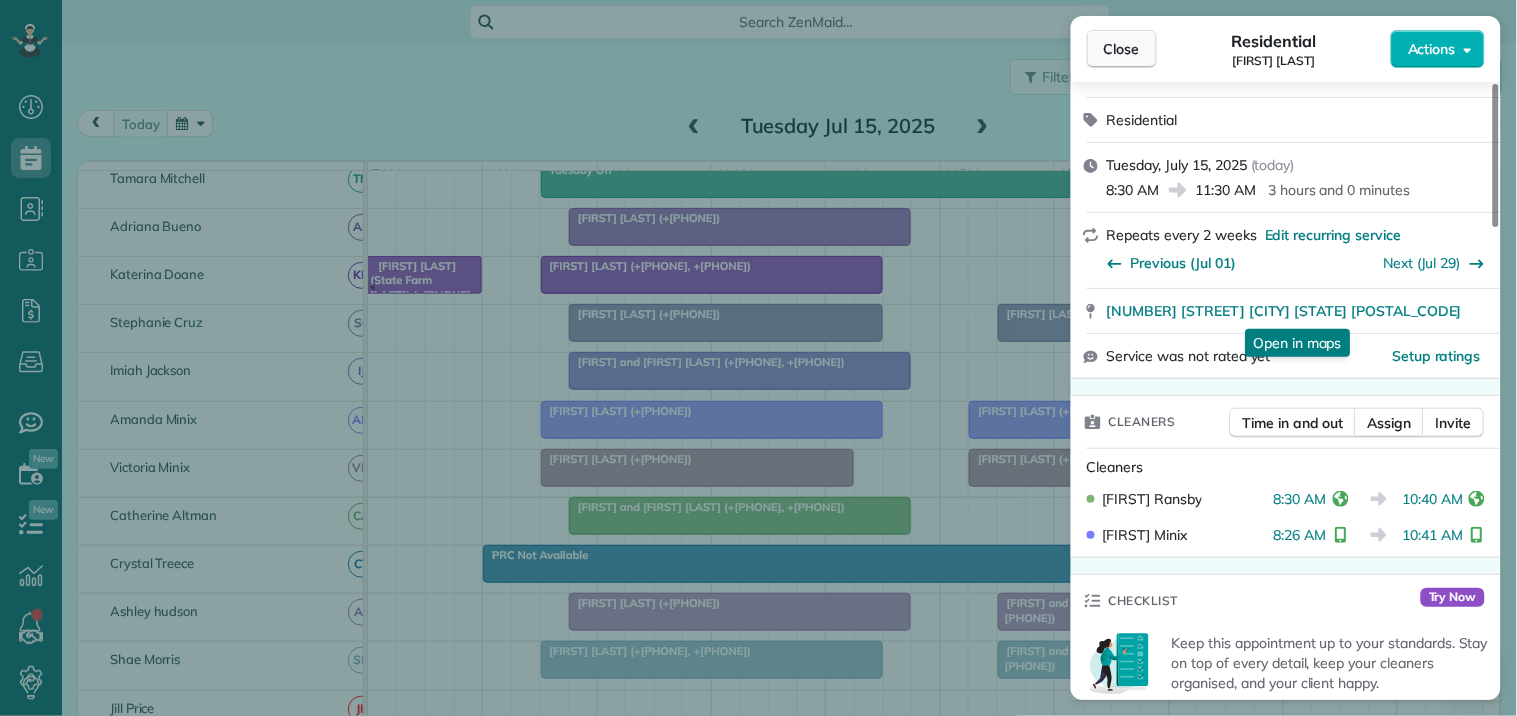 click on "Close" at bounding box center (1122, 49) 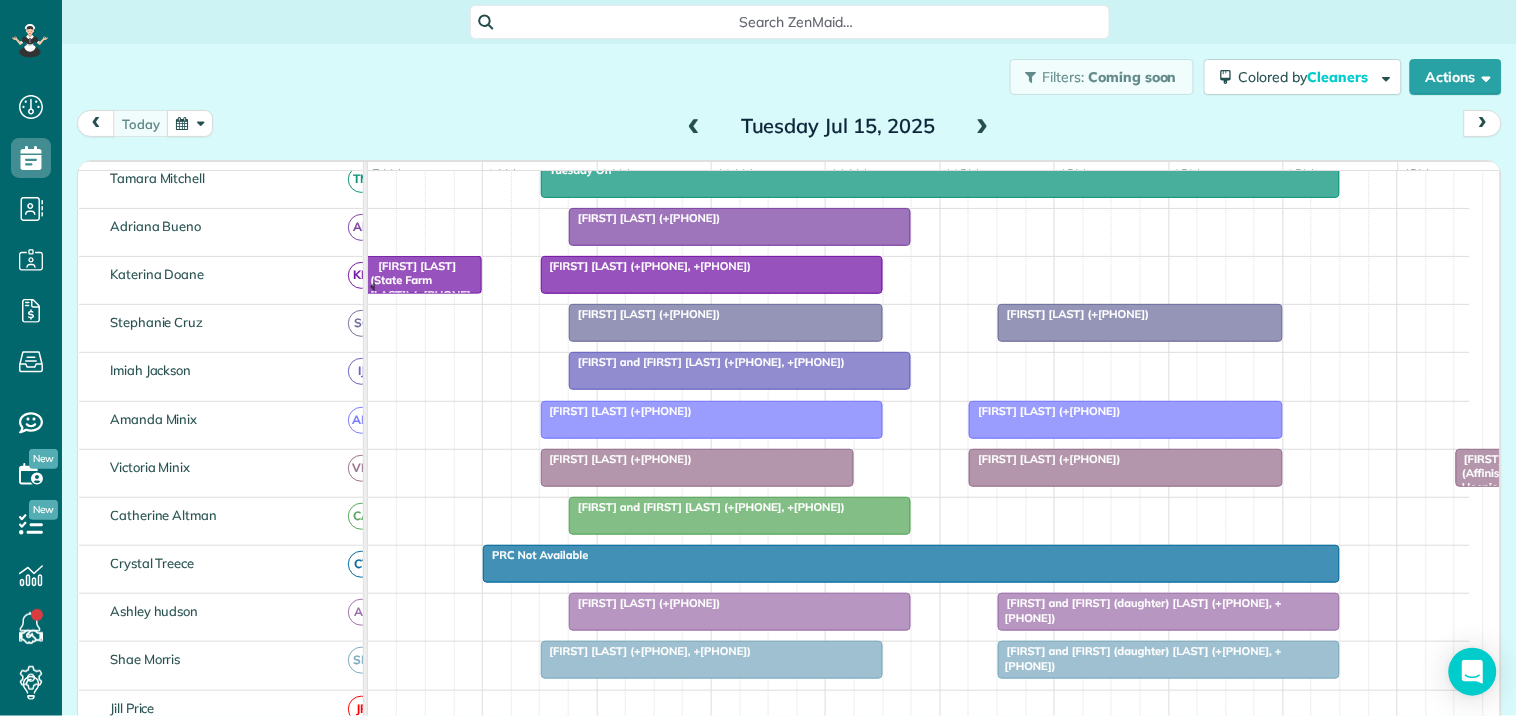 click on "[FIRST] [LAST] (+[PHONE])" at bounding box center (617, 459) 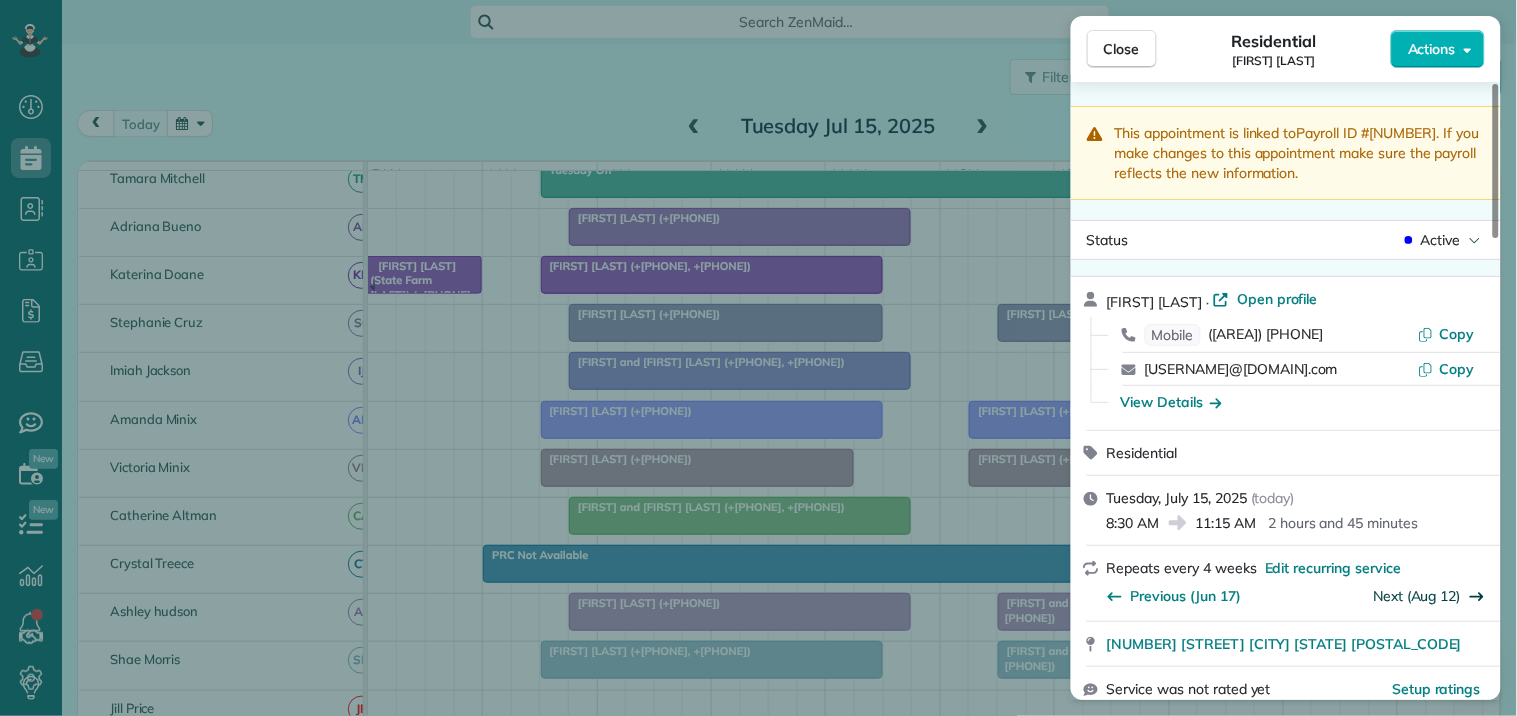 click on "Next (Aug 12)" at bounding box center [1418, 596] 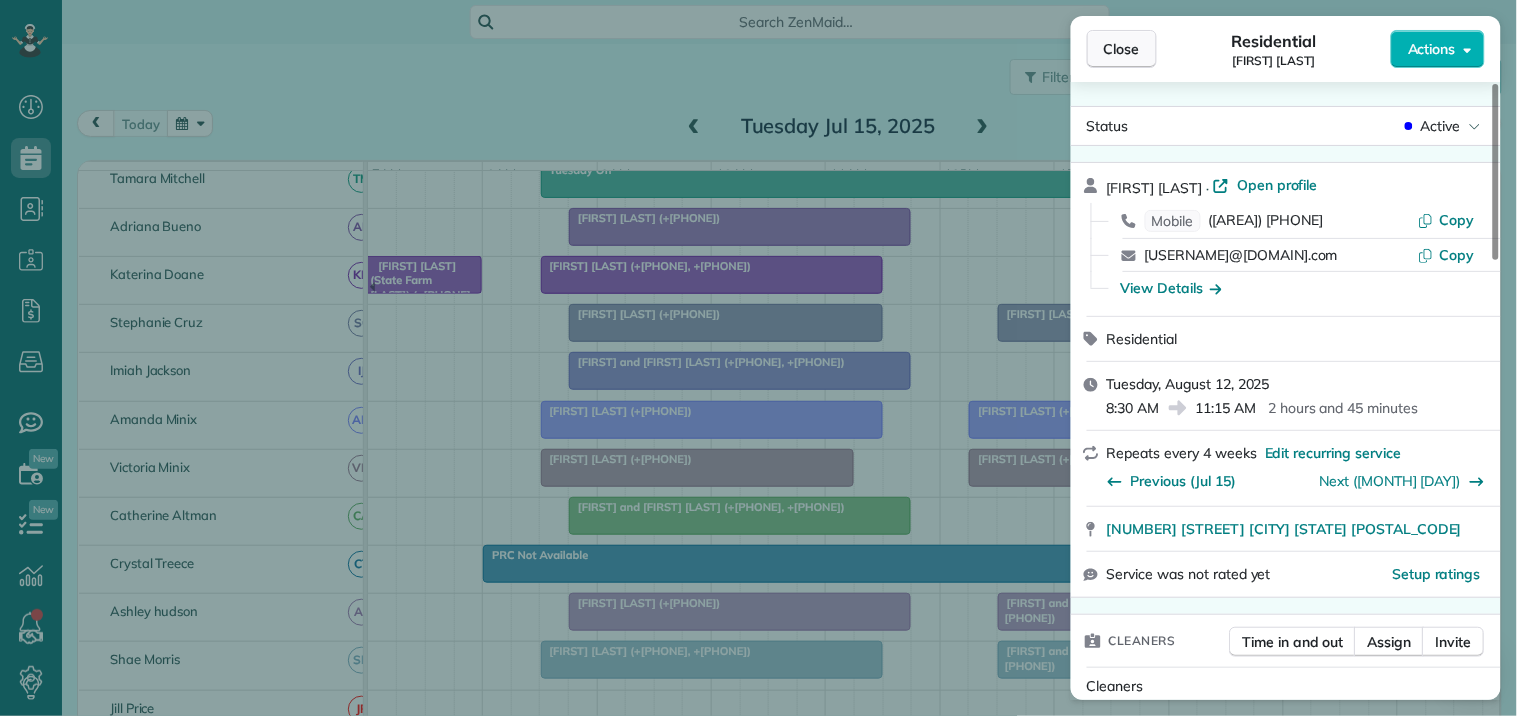 click on "Close" at bounding box center (1122, 49) 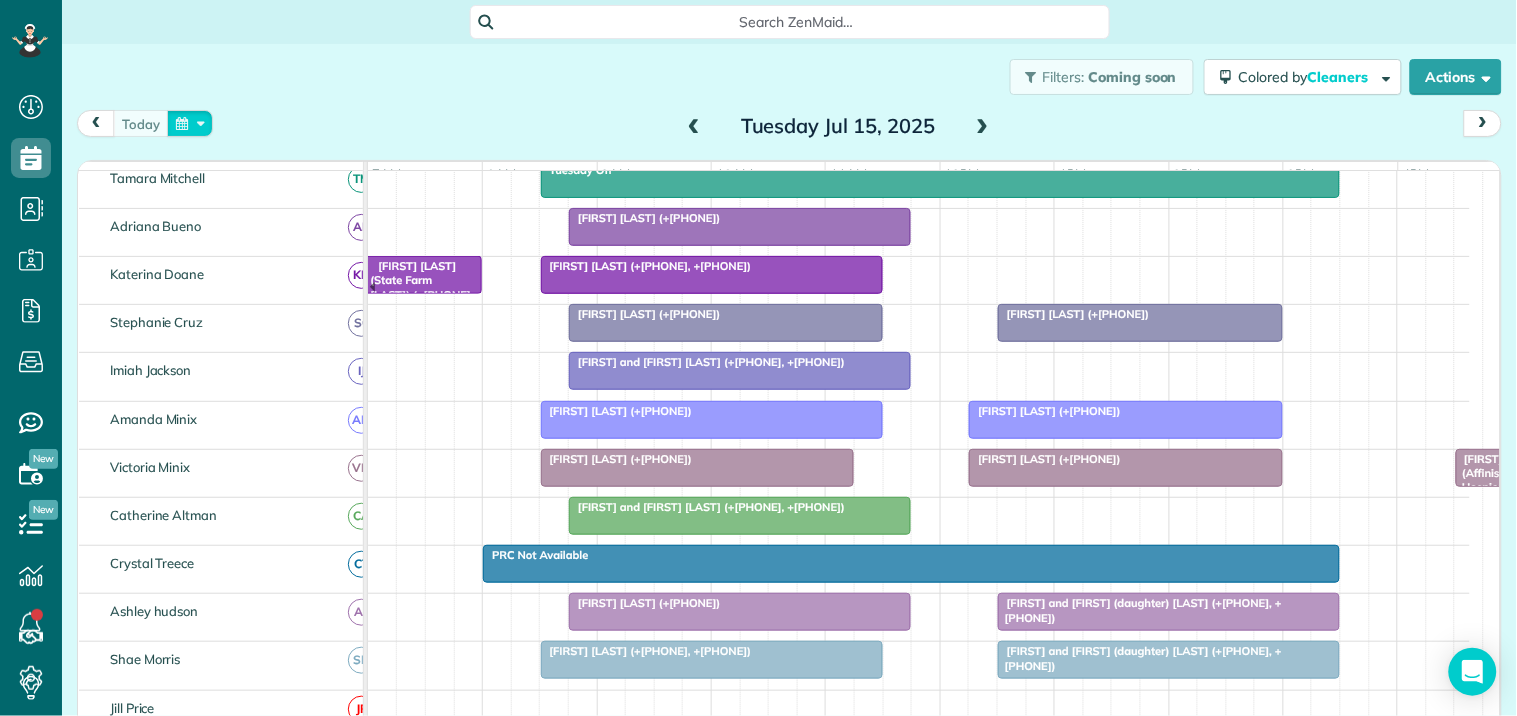 click at bounding box center [190, 123] 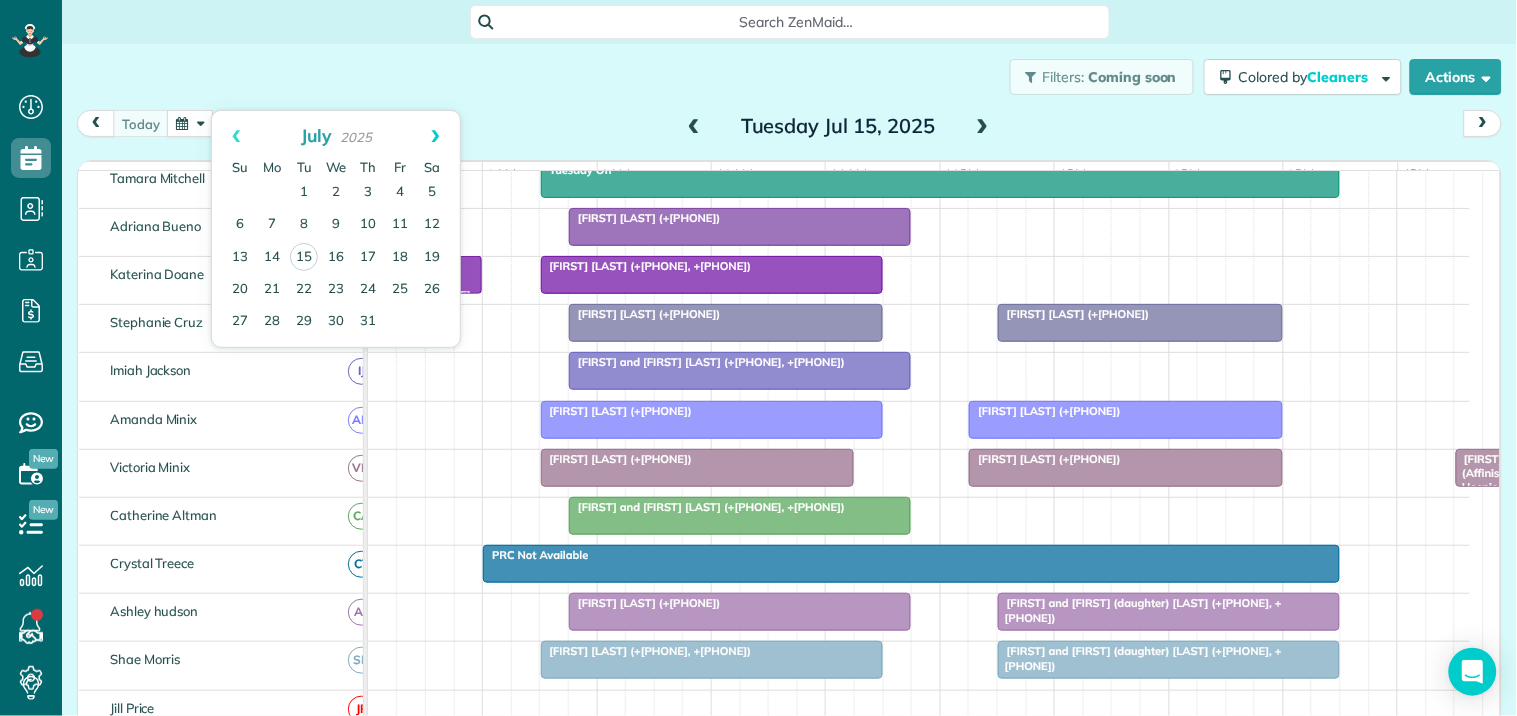 click on "Next" at bounding box center (435, 136) 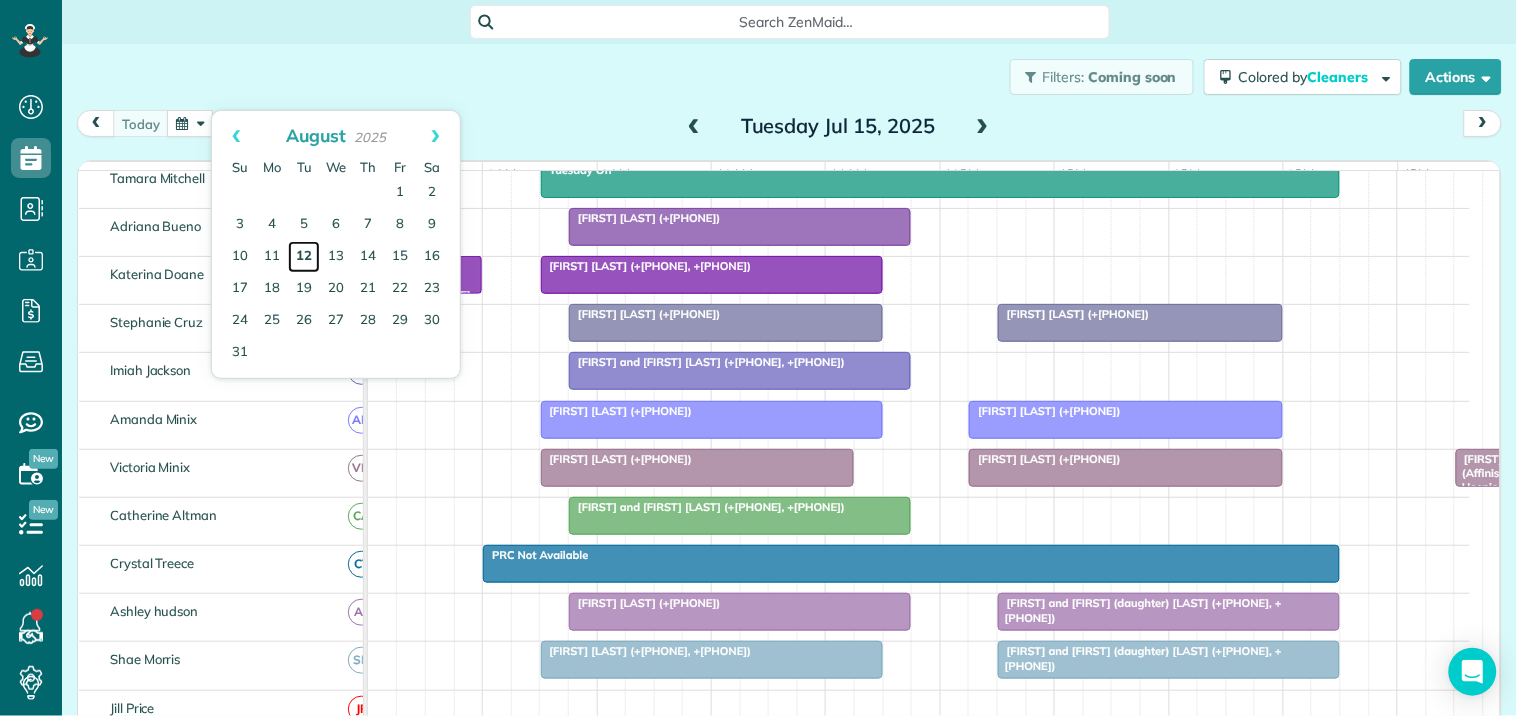 click on "12" at bounding box center (304, 257) 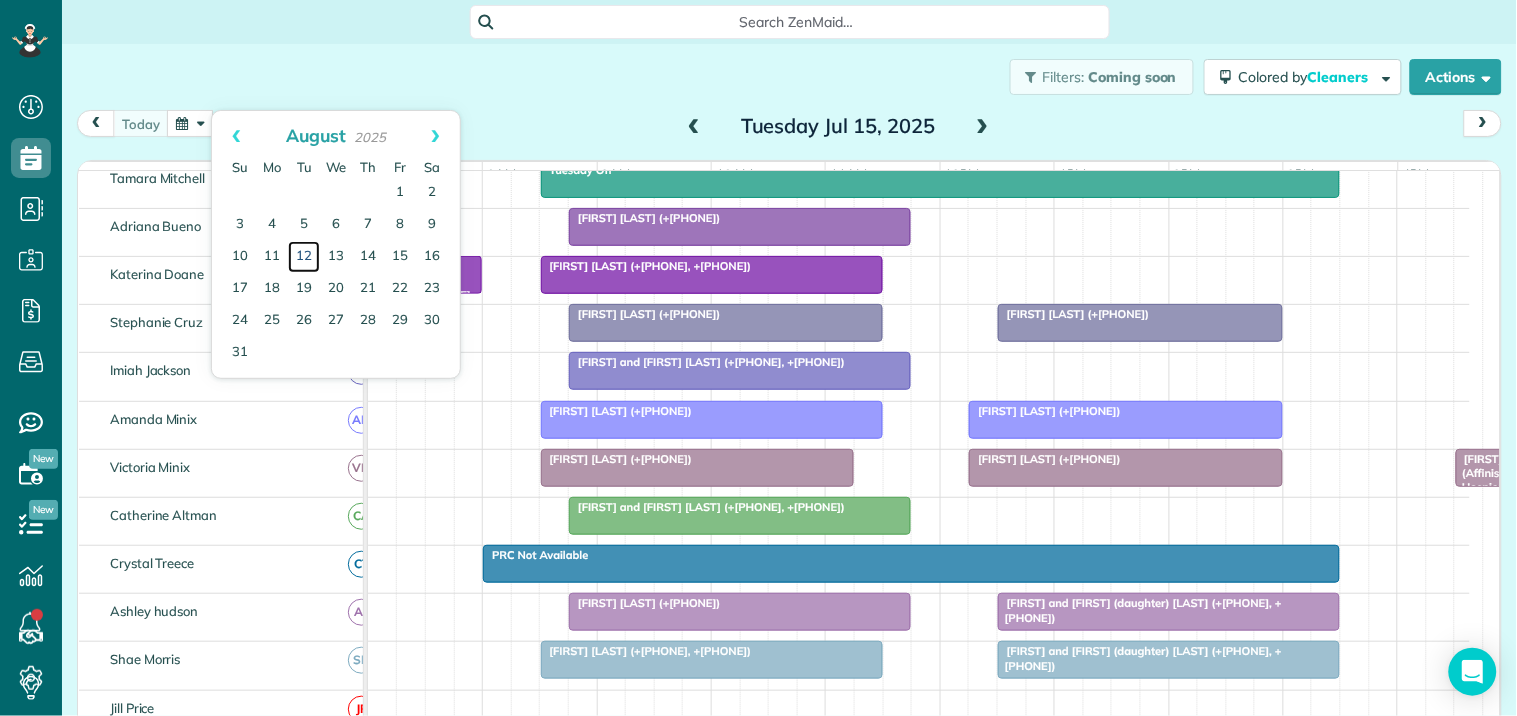 scroll, scrollTop: 293, scrollLeft: 0, axis: vertical 